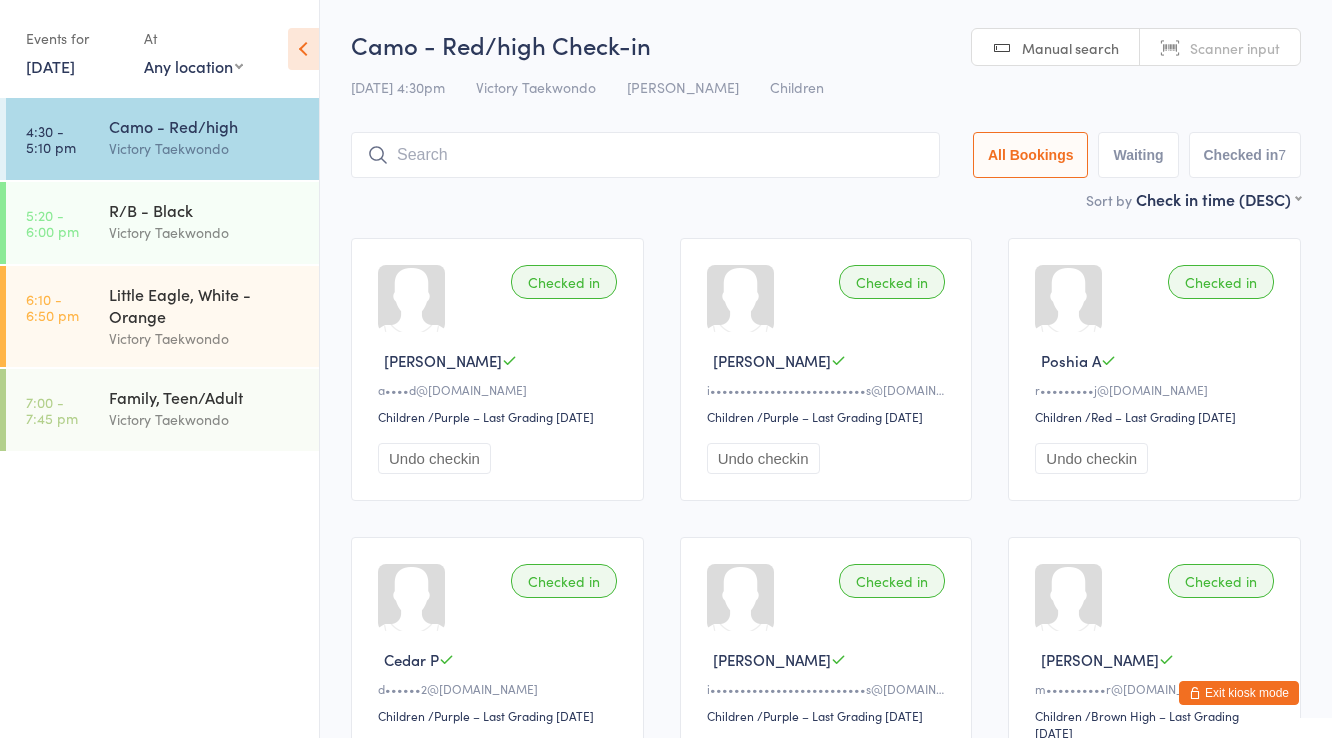 scroll, scrollTop: 0, scrollLeft: 0, axis: both 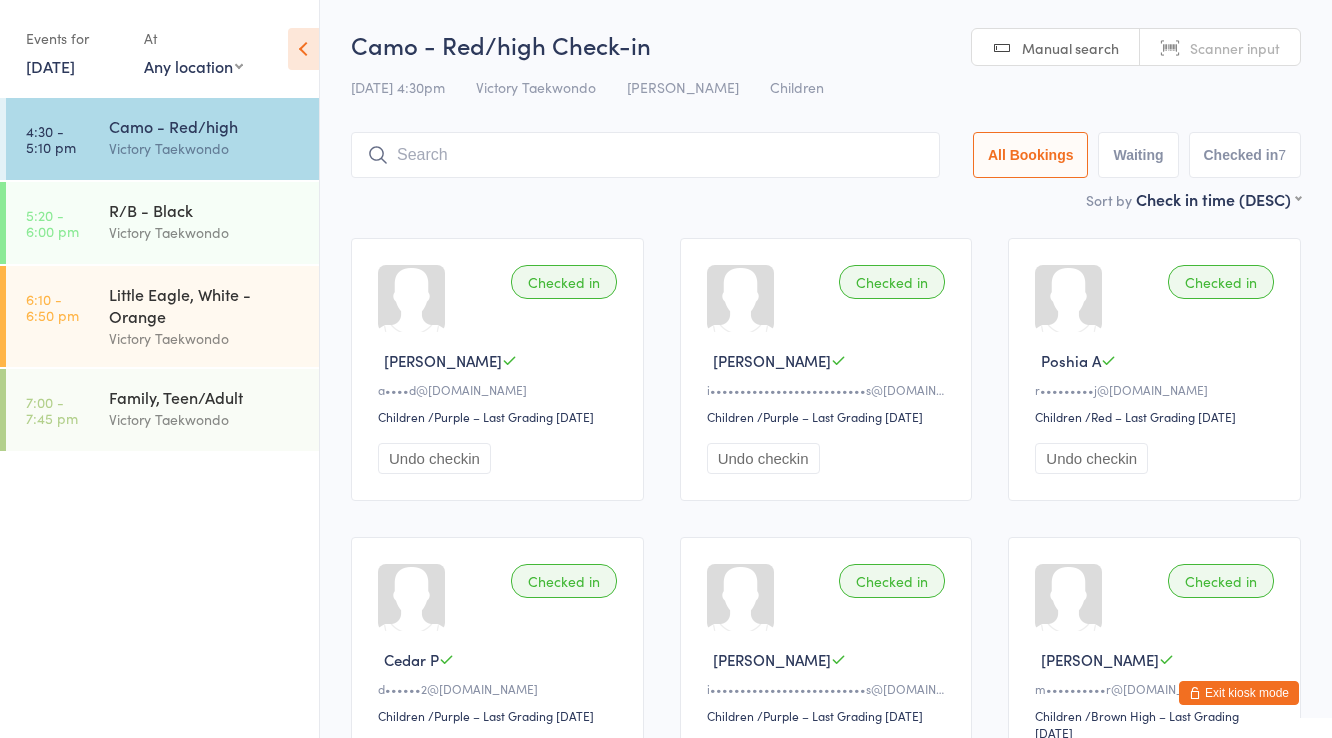 click on "Exit kiosk mode" at bounding box center [1239, 693] 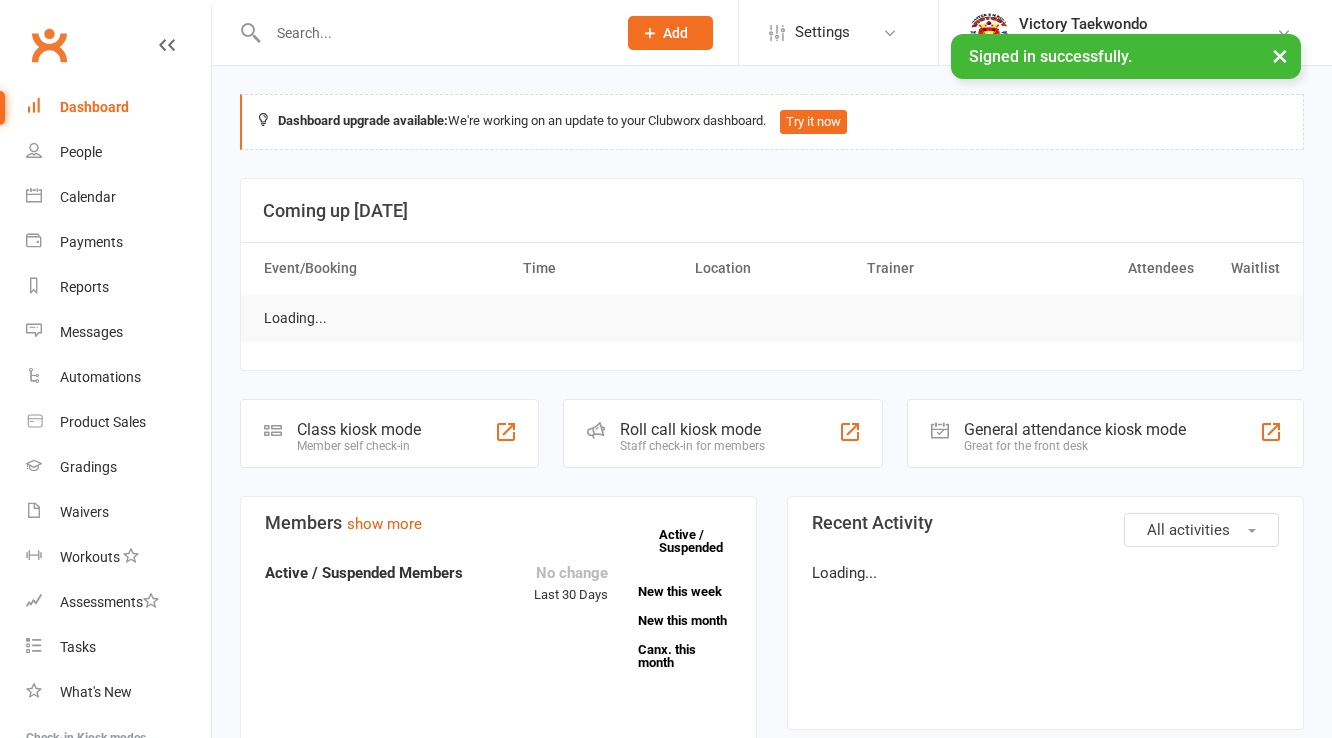 scroll, scrollTop: 0, scrollLeft: 0, axis: both 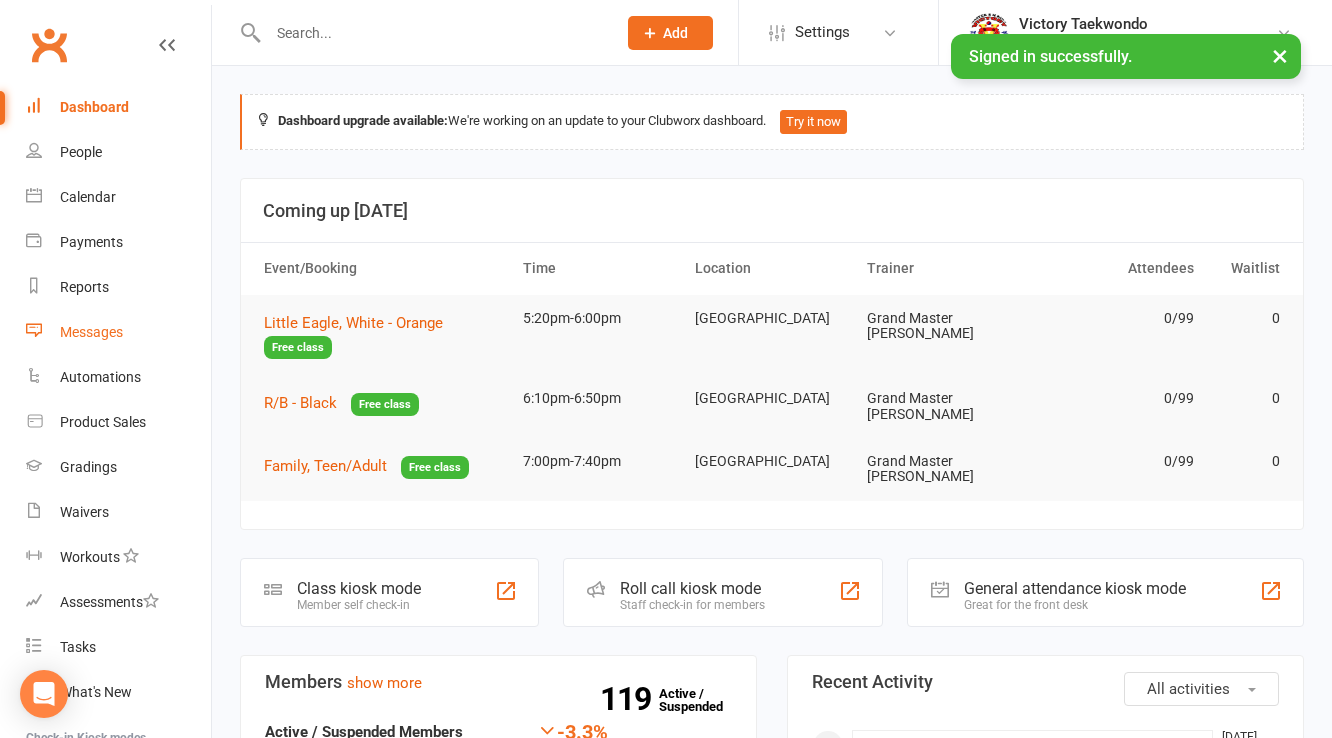 click on "Messages" at bounding box center (118, 332) 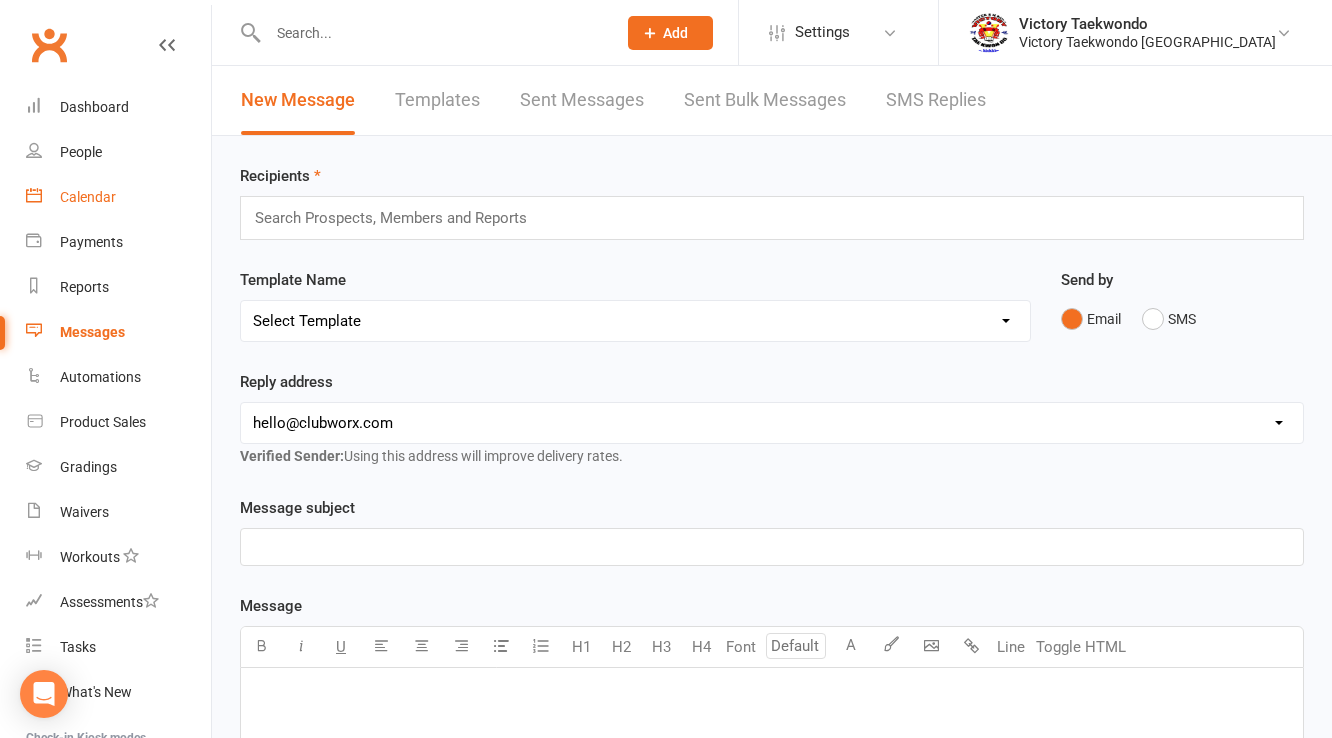 click on "Calendar" at bounding box center [88, 197] 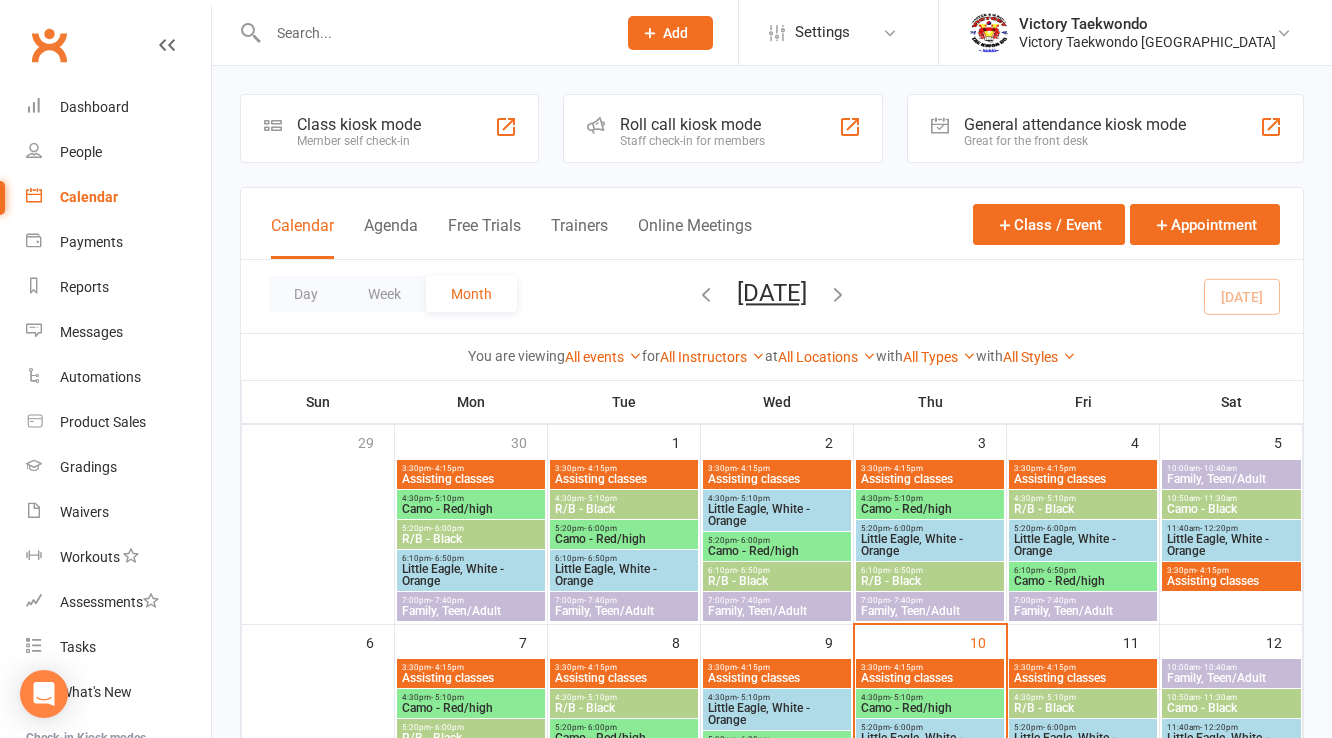 click on "Class kiosk mode Member self check-in" at bounding box center [389, 128] 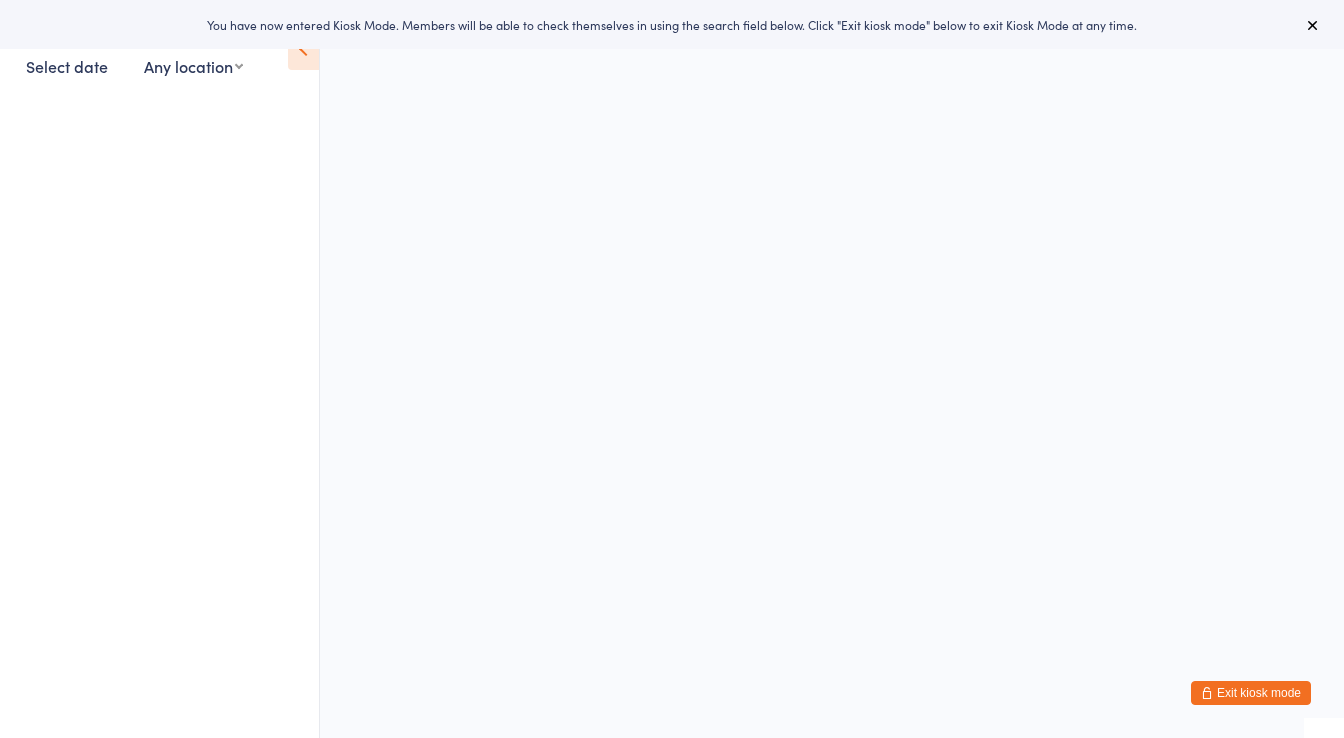 scroll, scrollTop: 0, scrollLeft: 0, axis: both 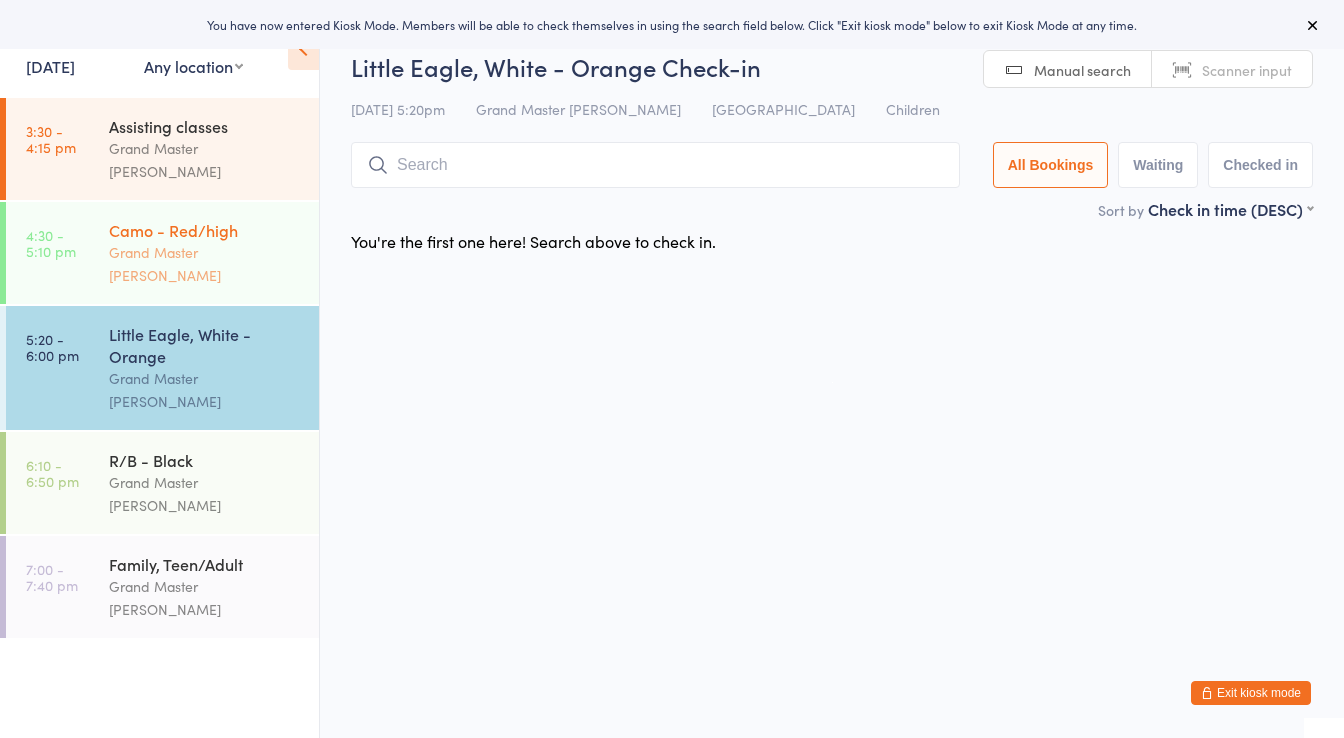 click on "Camo - Red/high" at bounding box center [205, 230] 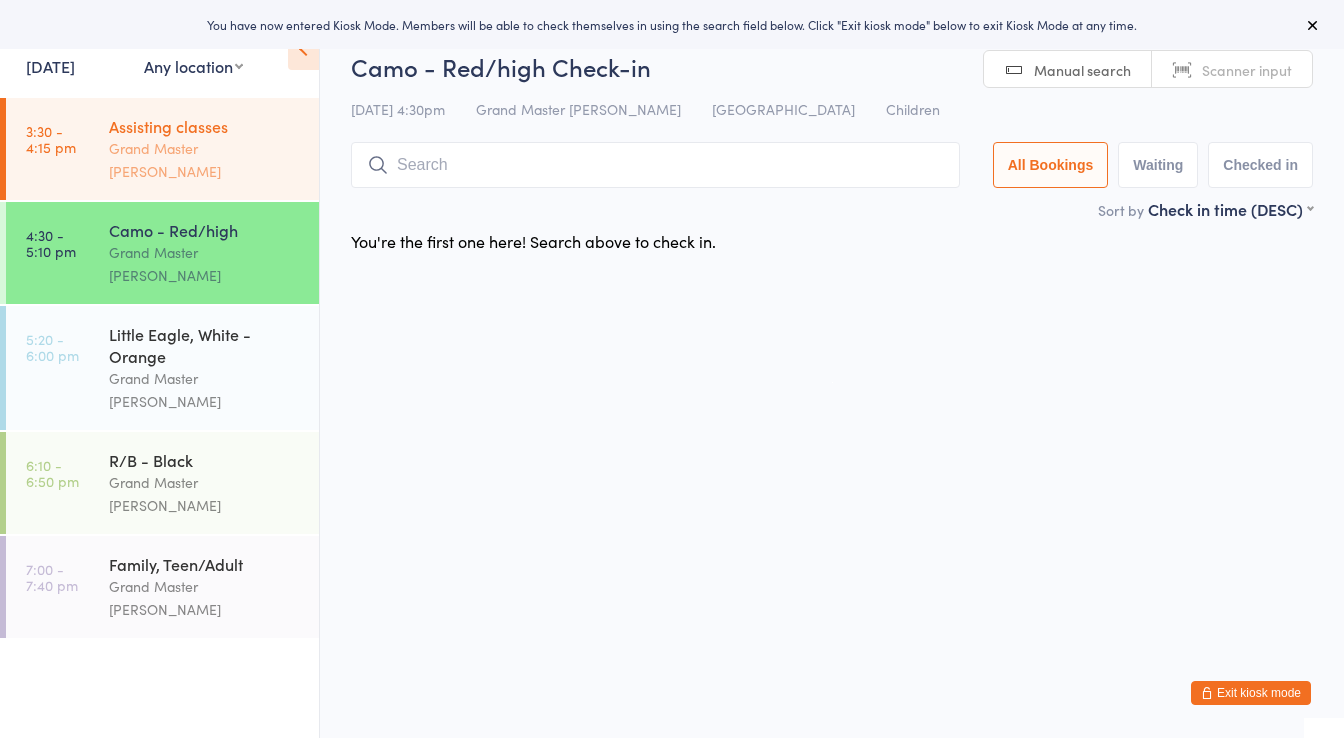 click on "Grand Master [PERSON_NAME]" at bounding box center (205, 160) 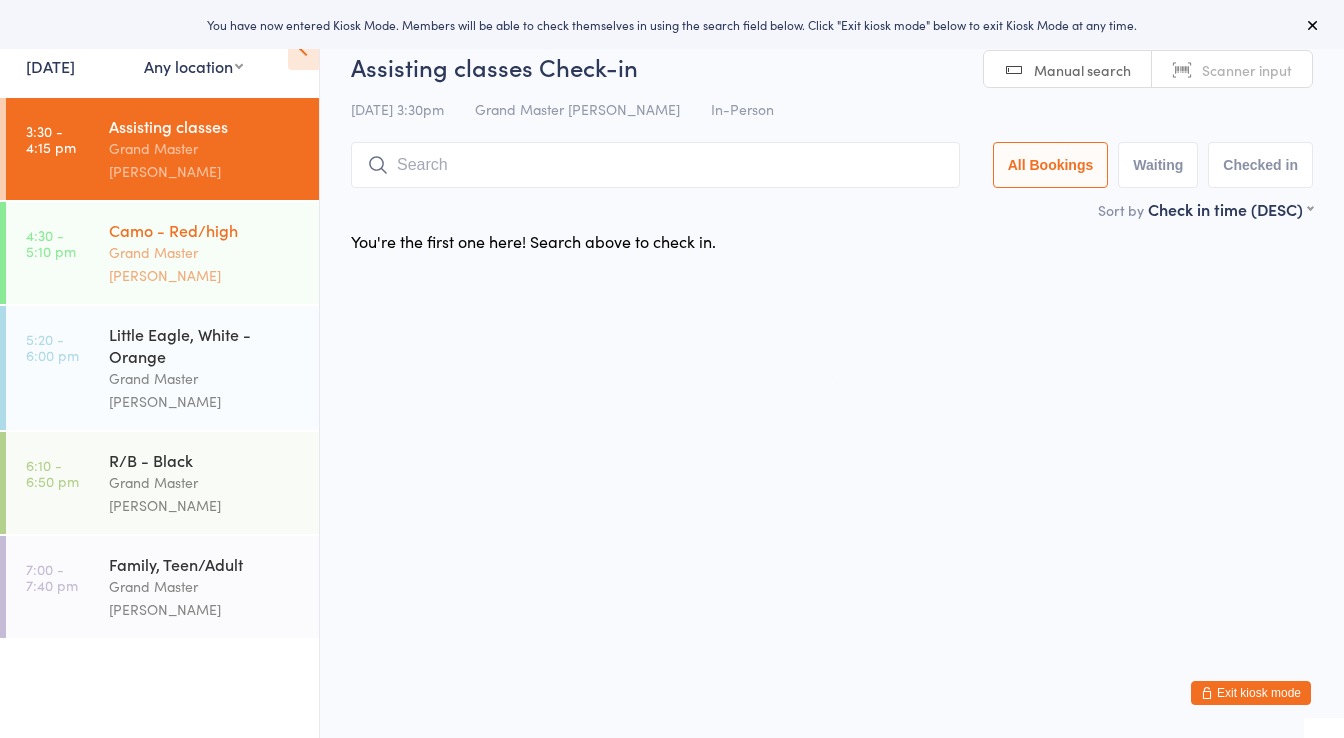 click on "Grand Master [PERSON_NAME]" at bounding box center (205, 264) 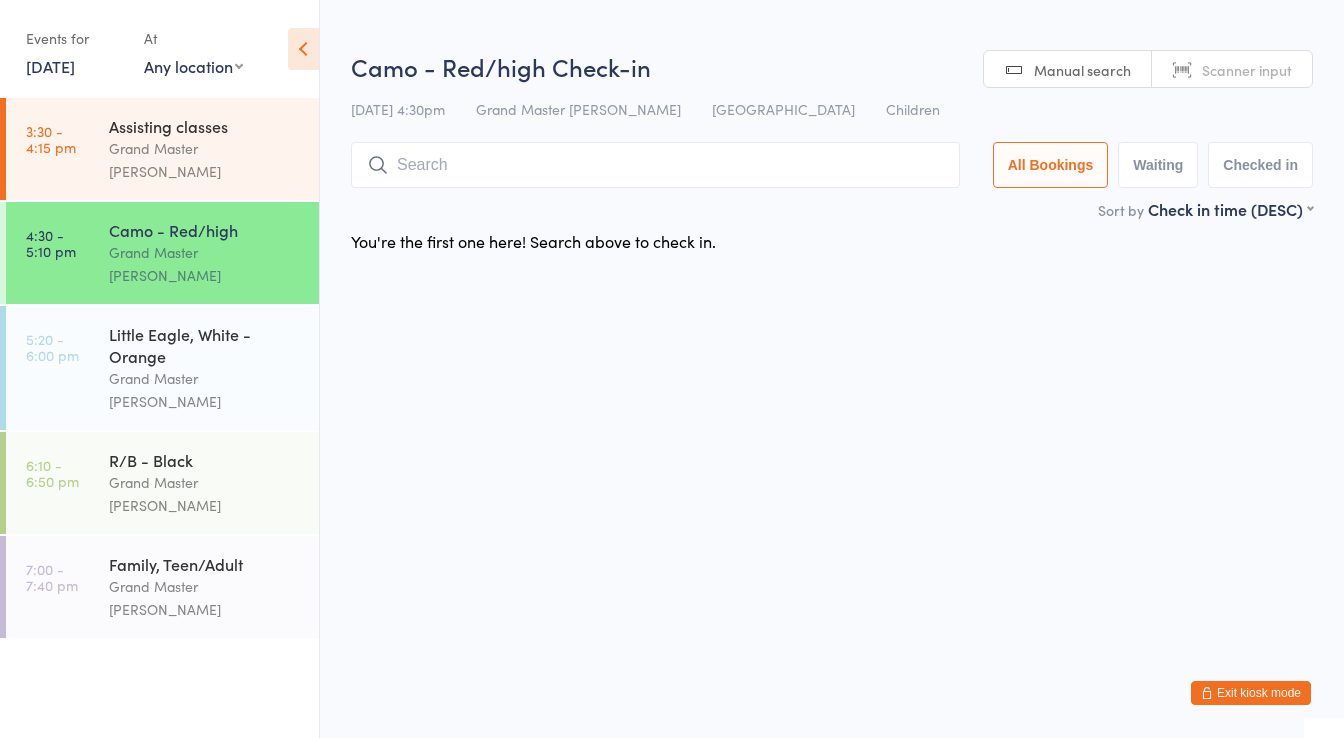 click on "You have now entered Kiosk Mode. Members will be able to check themselves in using the search field below. Click "Exit kiosk mode" below to exit Kiosk Mode at any time. Events for 10 Jul, 2025 10 Jul, 2025
July 2025
Sun Mon Tue Wed Thu Fri Sat
27
29
30
01
02
03
04
05
28
06
07
08
09
10
11
12
29
13
14
15
16
17
18
19
30
20
21
22
23
24
25
26
31" at bounding box center [672, 369] 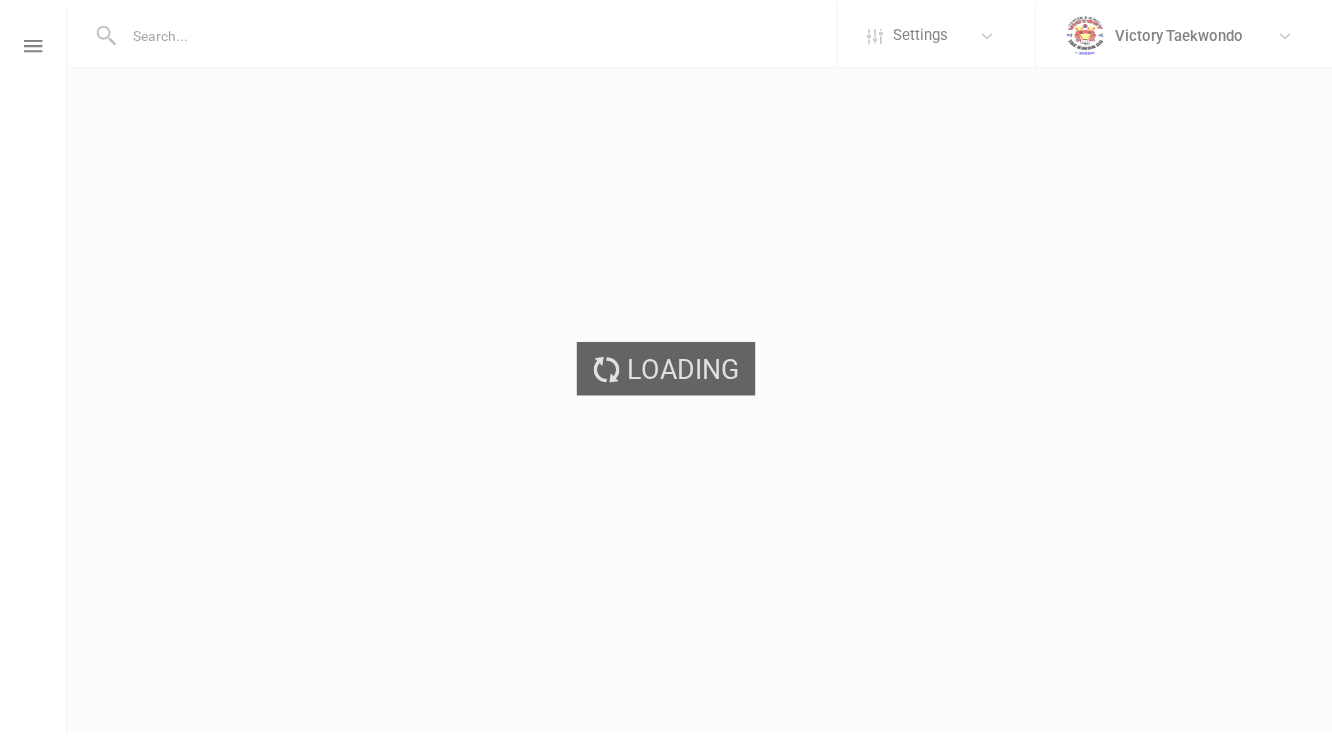 scroll, scrollTop: 0, scrollLeft: 0, axis: both 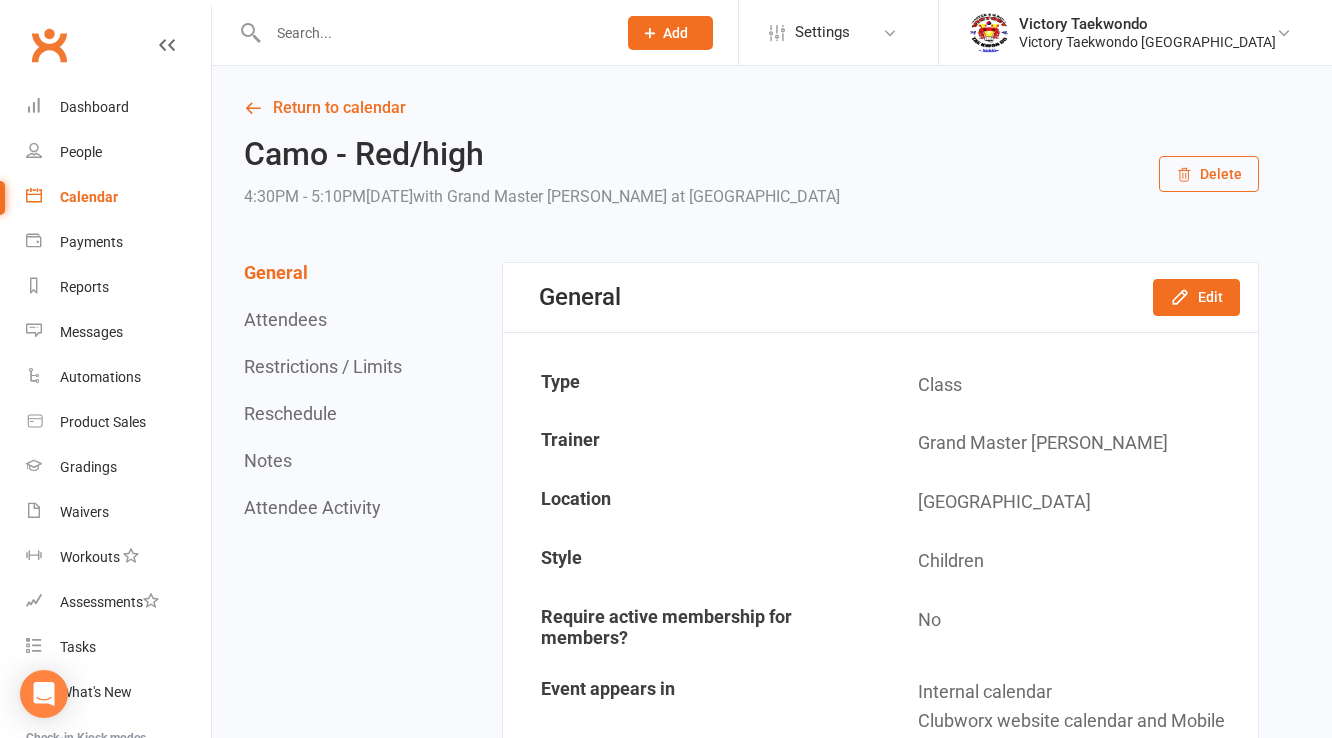click on "Calendar" at bounding box center (89, 197) 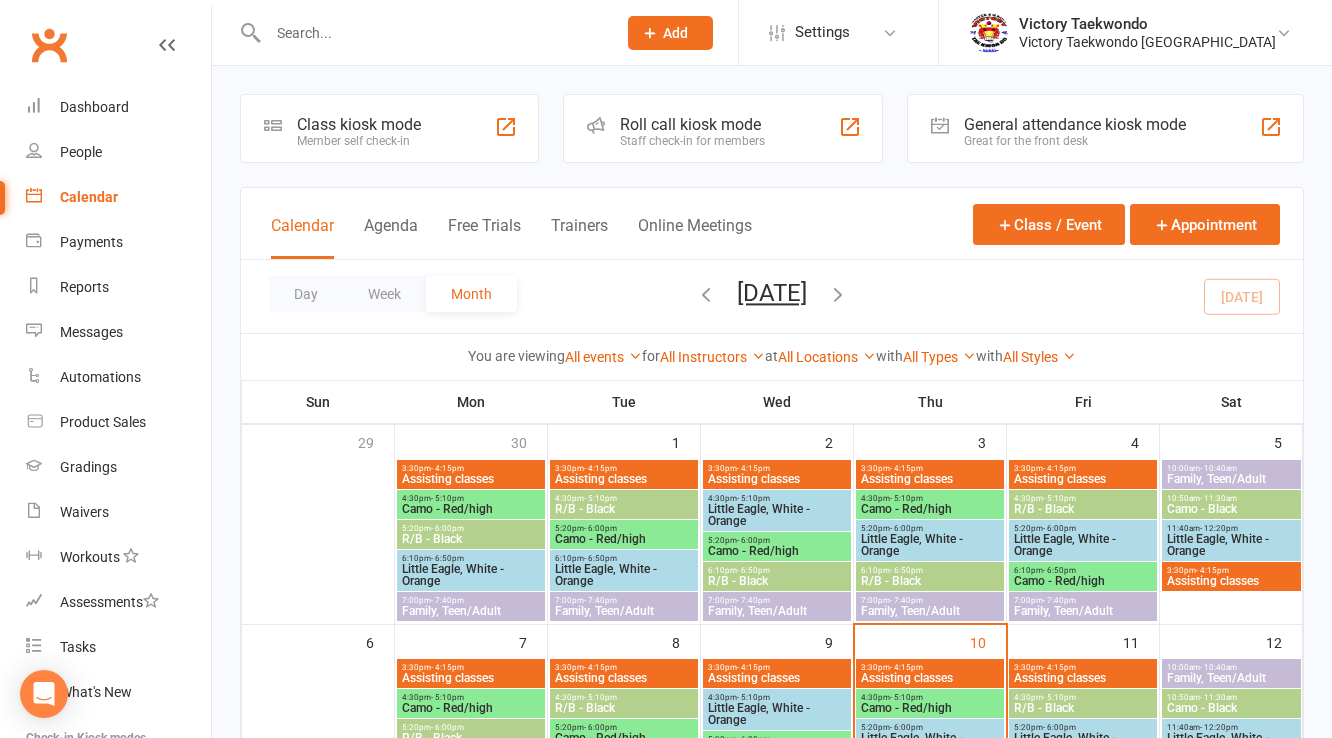 click on "Class kiosk mode Member self check-in" at bounding box center (389, 128) 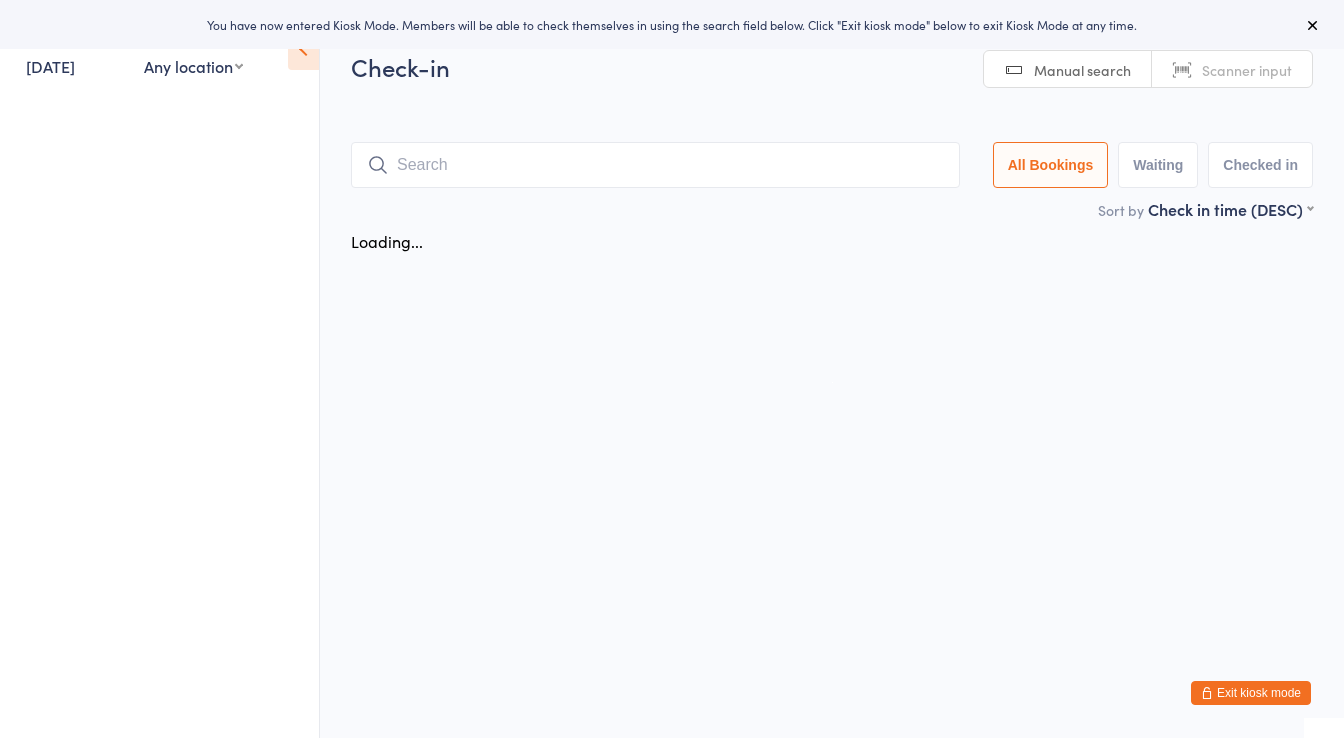 scroll, scrollTop: 0, scrollLeft: 0, axis: both 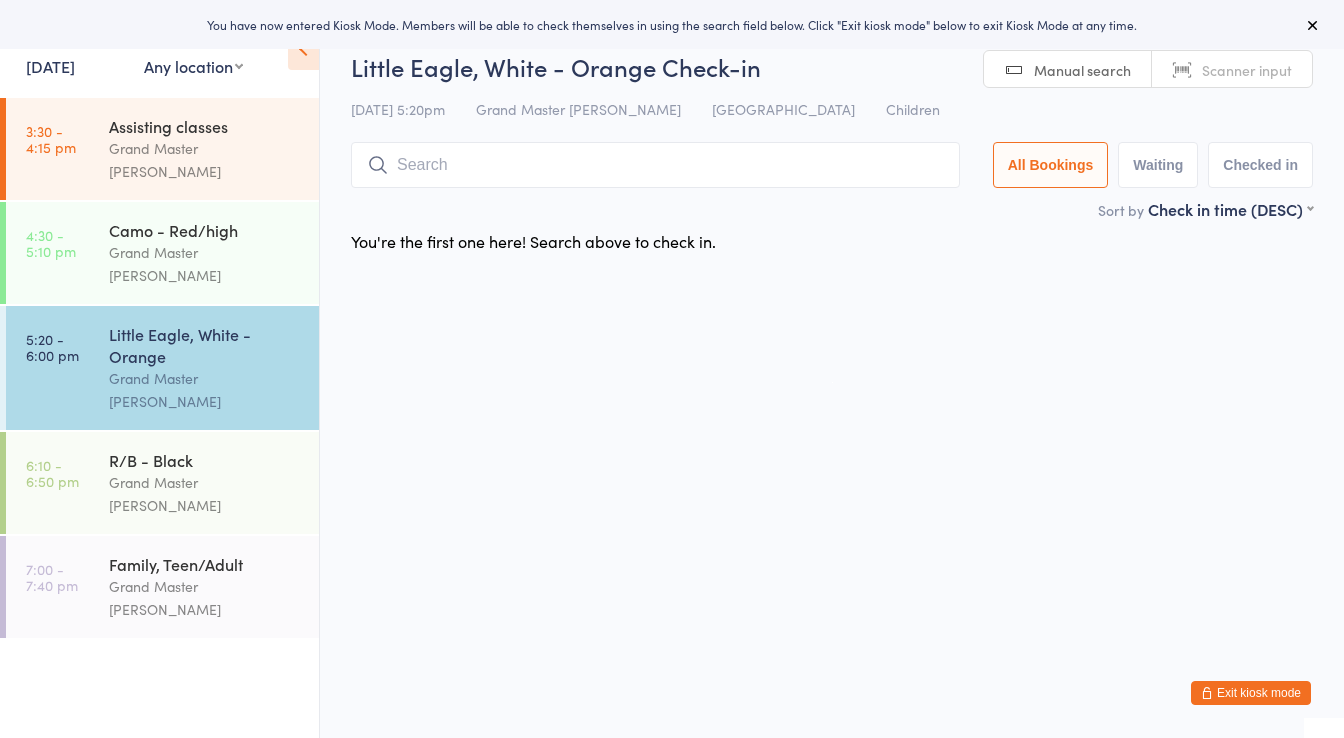 click on "You have now entered Kiosk Mode. Members will be able to check themselves in using the search field below. Click "Exit kiosk mode" below to exit Kiosk Mode at any time. Events for 10 Jul, 2025 10 Jul, 2025
July 2025
Sun Mon Tue Wed Thu Fri Sat
27
29
30
01
02
03
04
05
28
06
07
08
09
10
11
12
29
13
14
15
16
17
18
19
30
20
21
22
23
24
25
26
31" at bounding box center [672, 369] 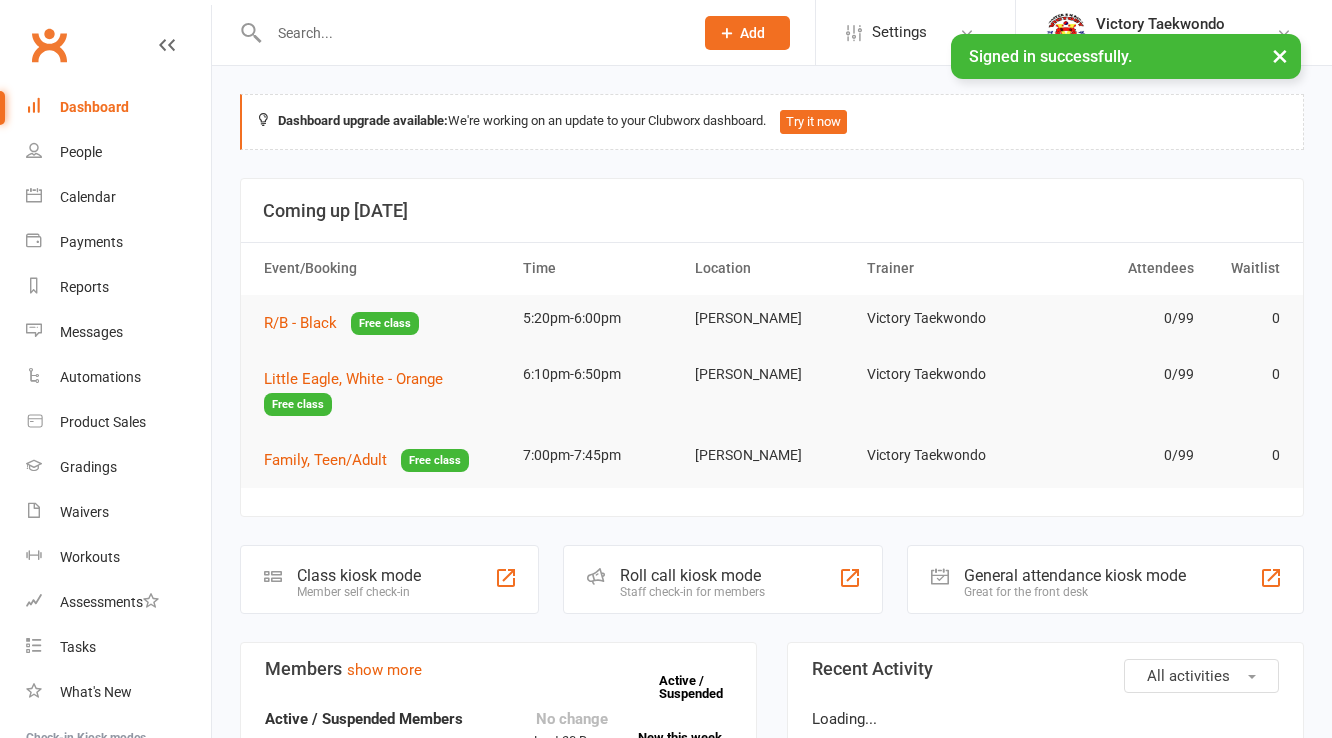 scroll, scrollTop: 0, scrollLeft: 0, axis: both 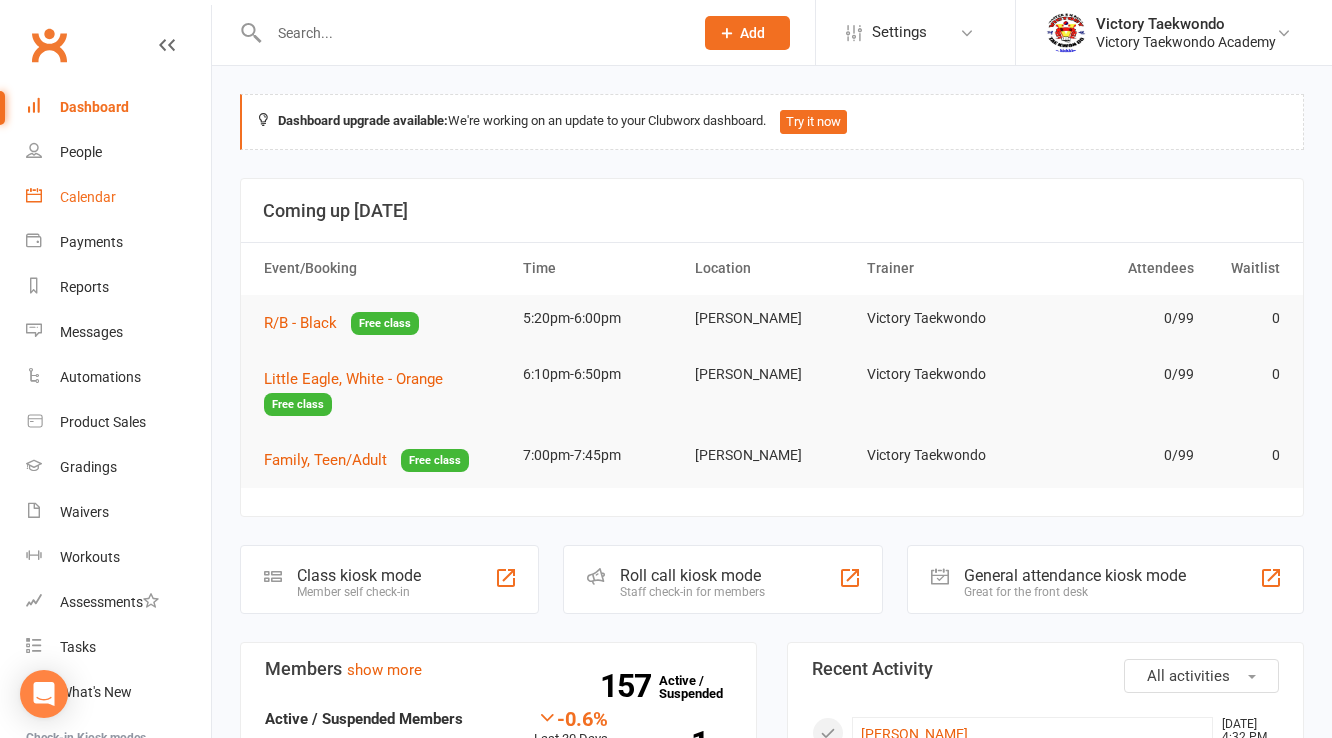click on "Calendar" at bounding box center [118, 197] 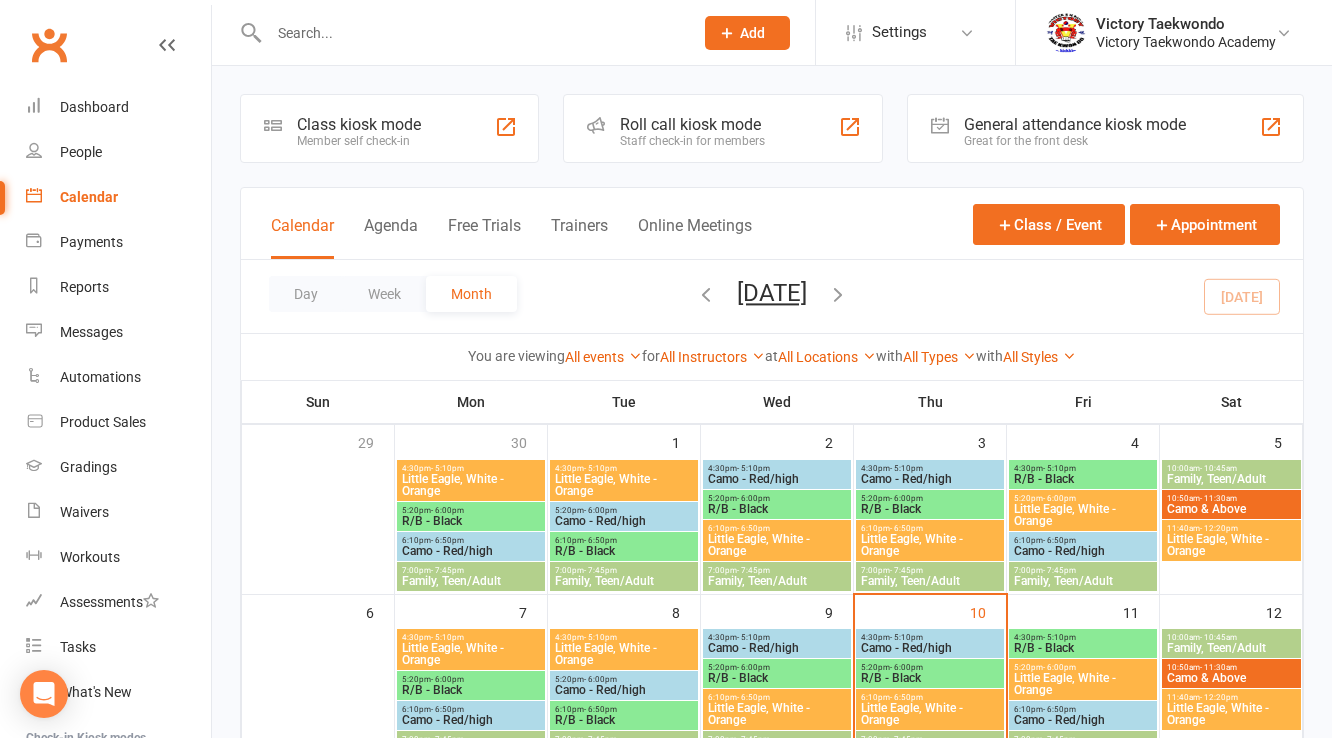 click on "Class kiosk mode" at bounding box center (359, 124) 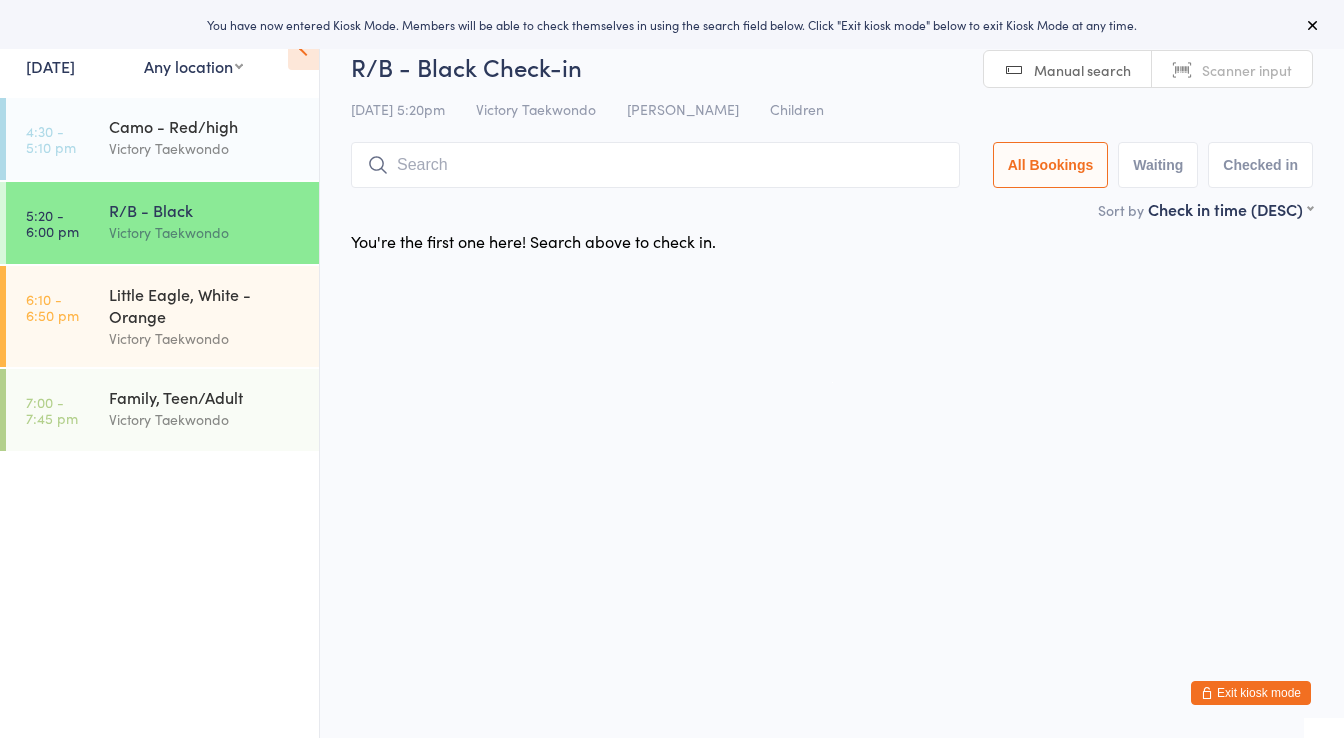 scroll, scrollTop: 0, scrollLeft: 0, axis: both 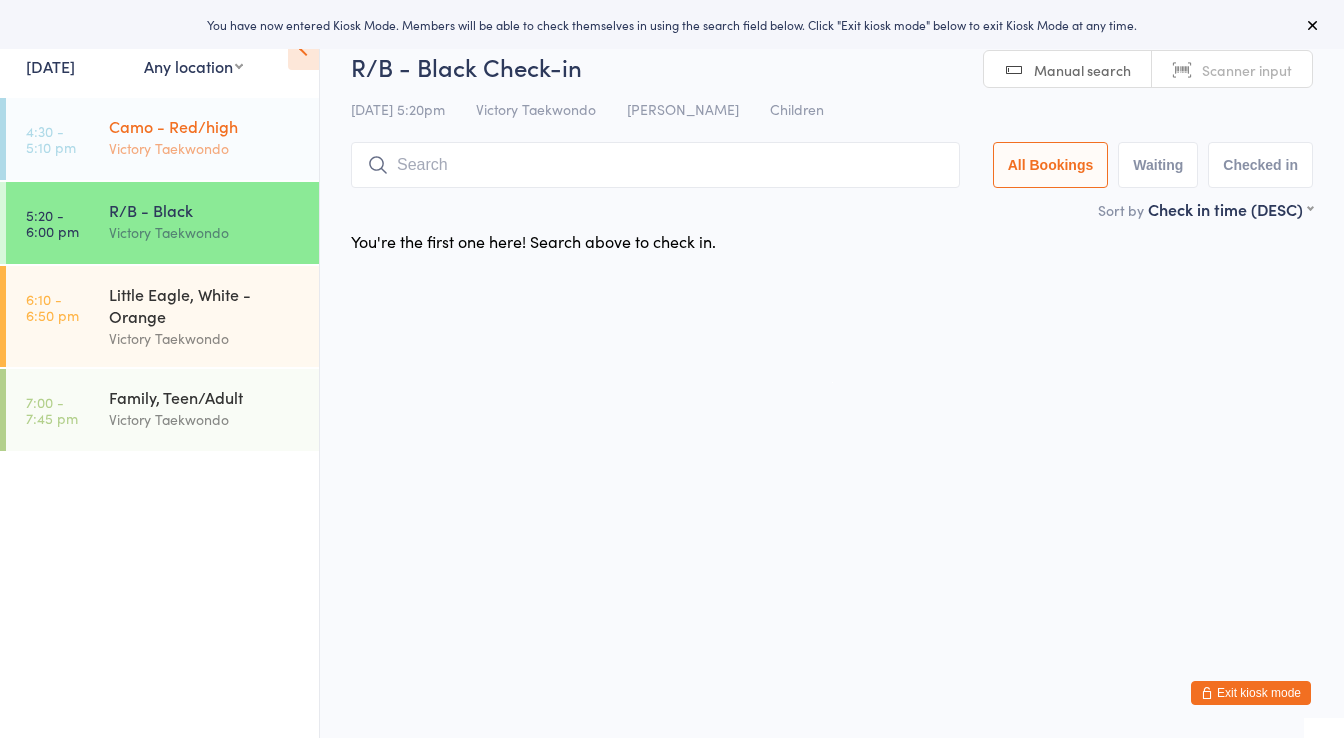 click on "Victory Taekwondo" at bounding box center [205, 148] 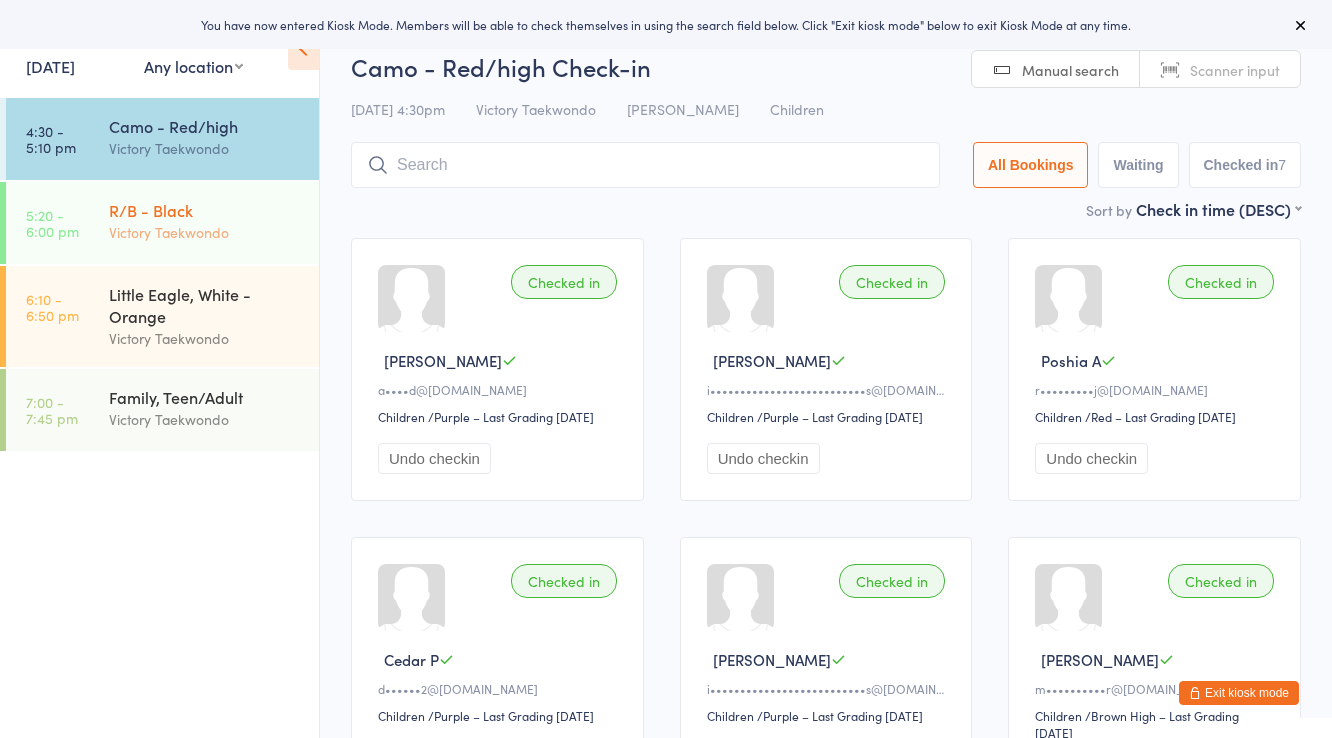 click on "Victory Taekwondo" at bounding box center (205, 232) 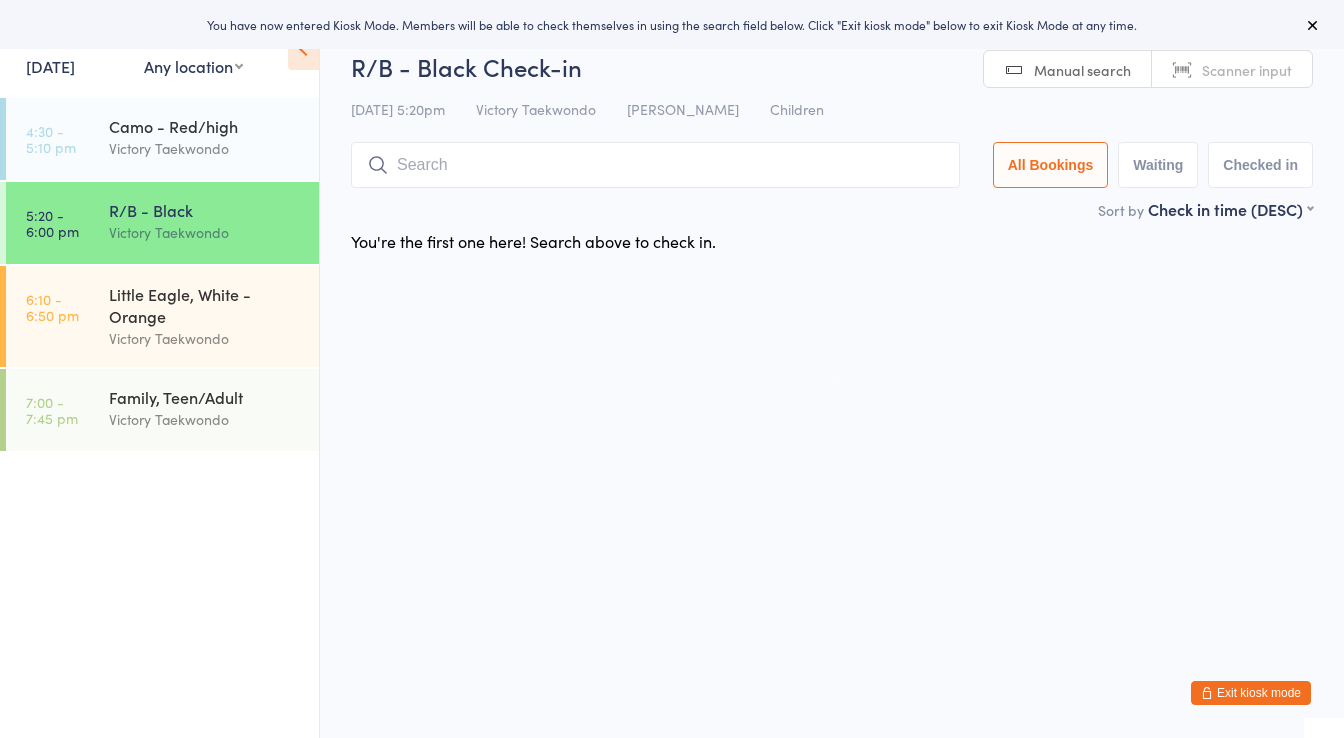 click at bounding box center (655, 165) 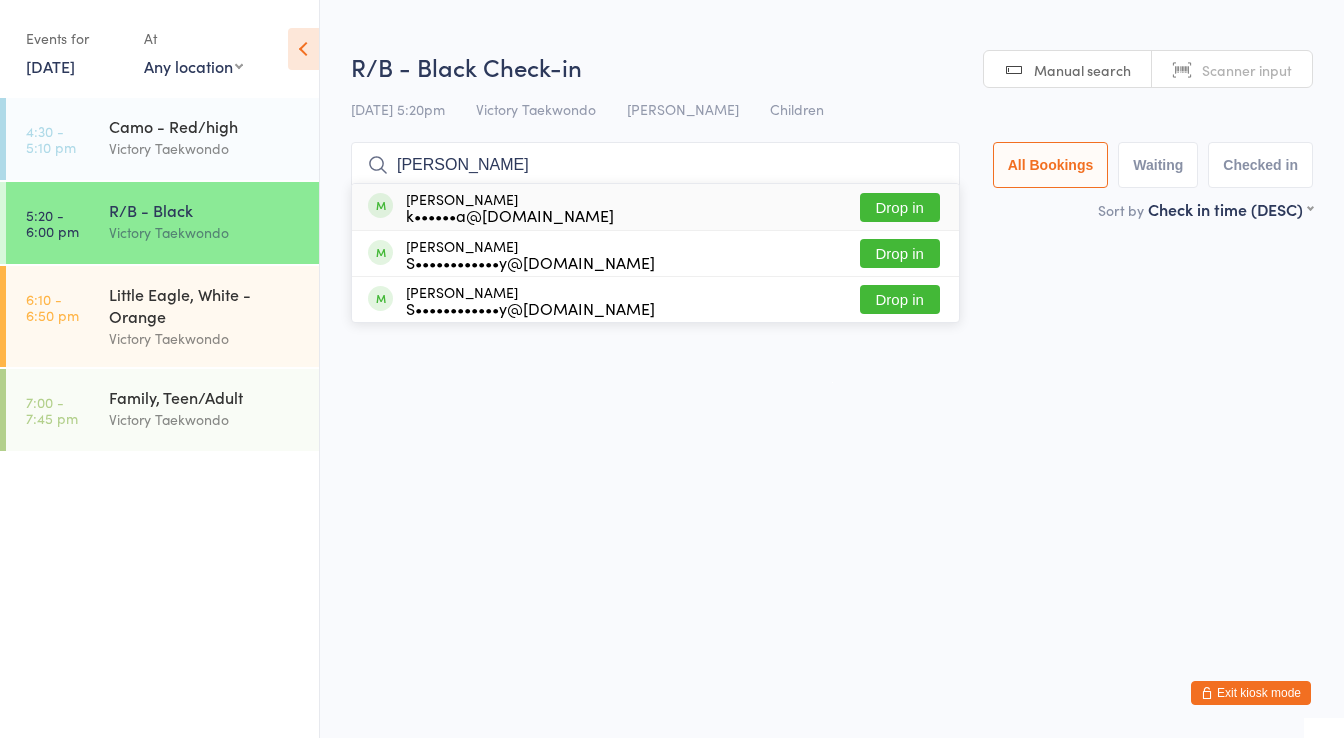 type on "[PERSON_NAME]" 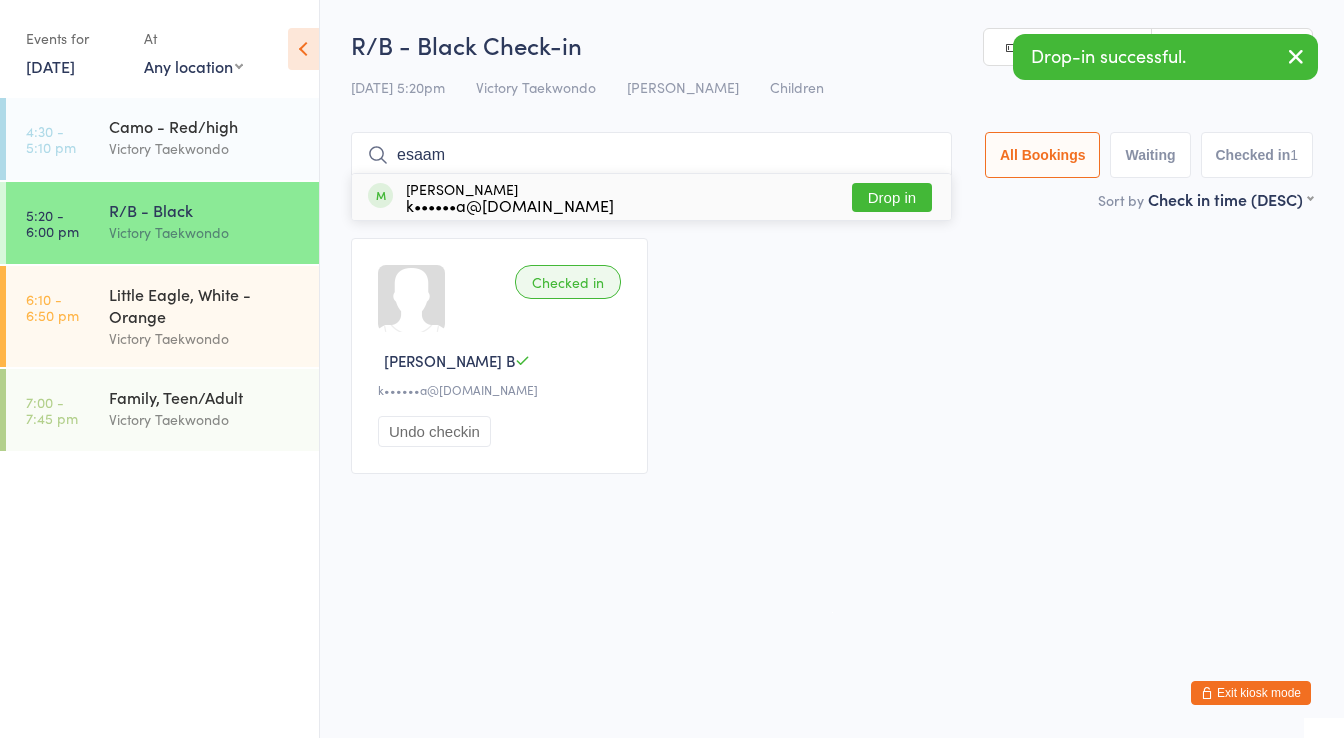 type on "esaam" 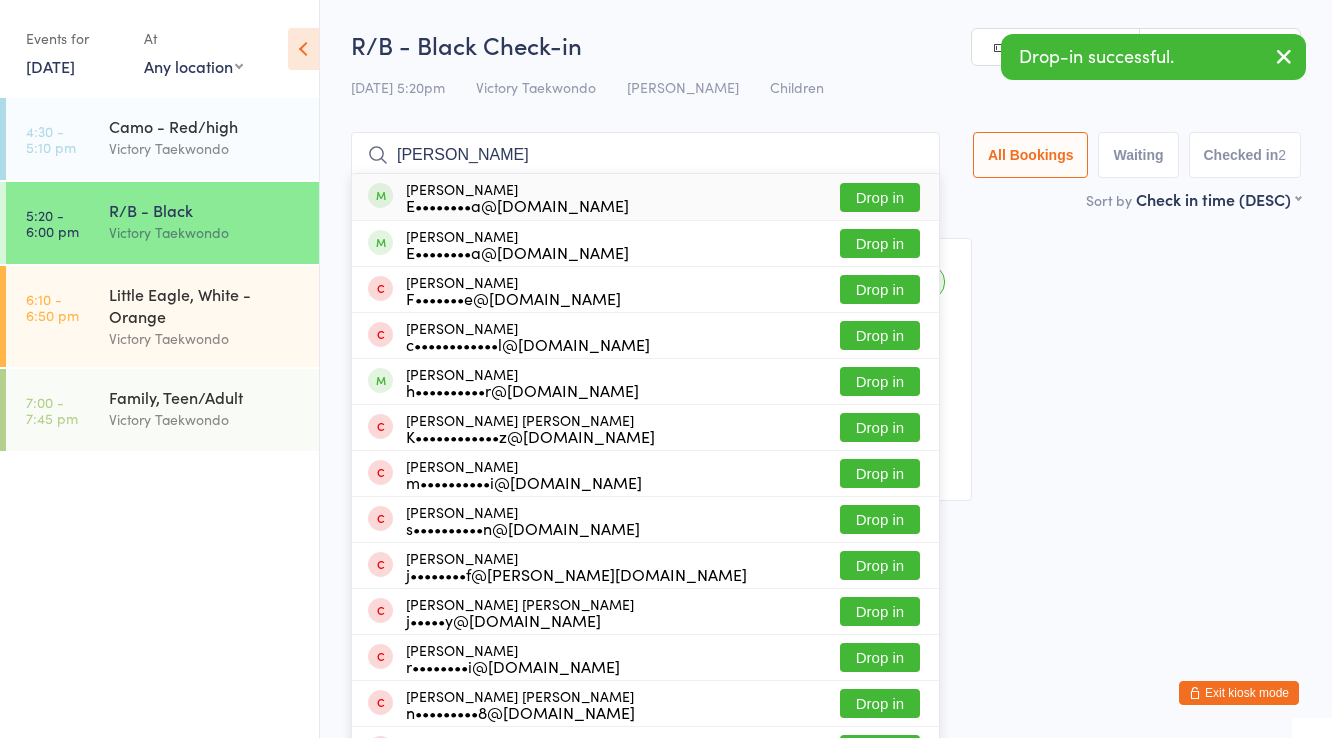 type on "[PERSON_NAME]" 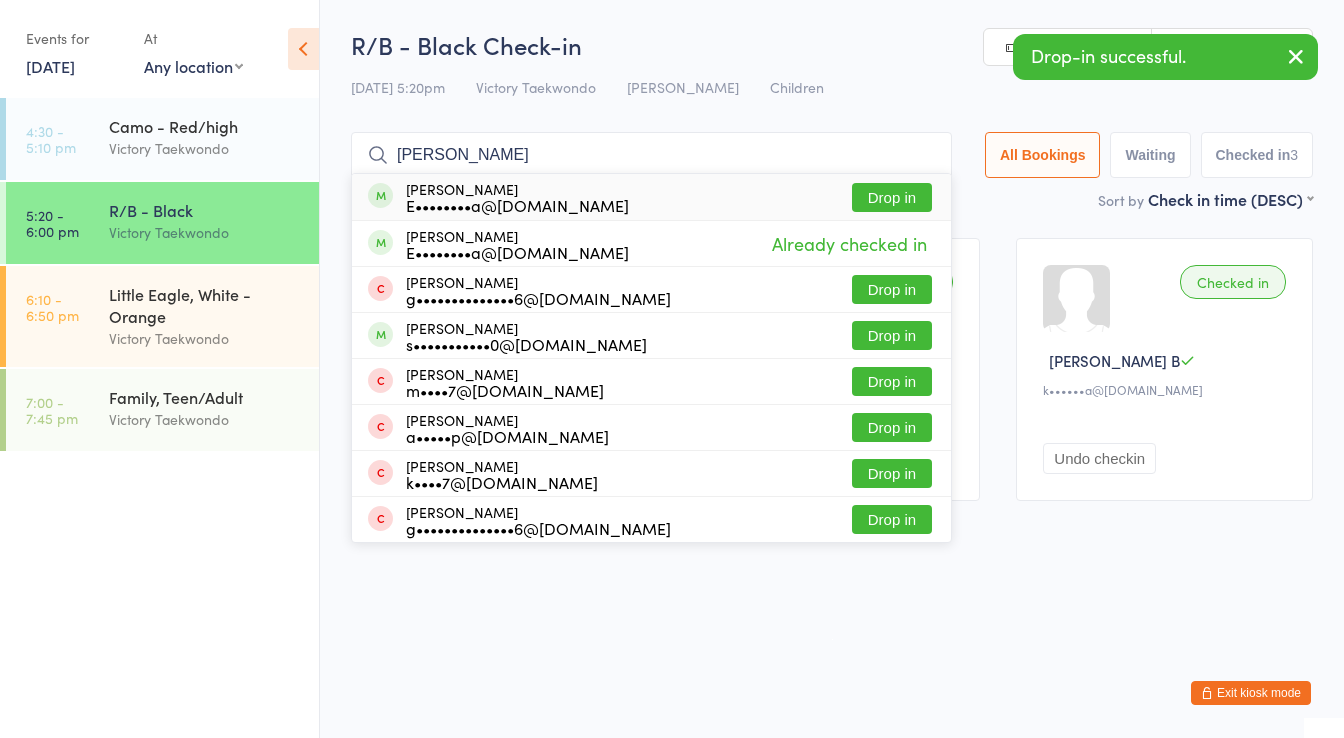 type on "[PERSON_NAME]" 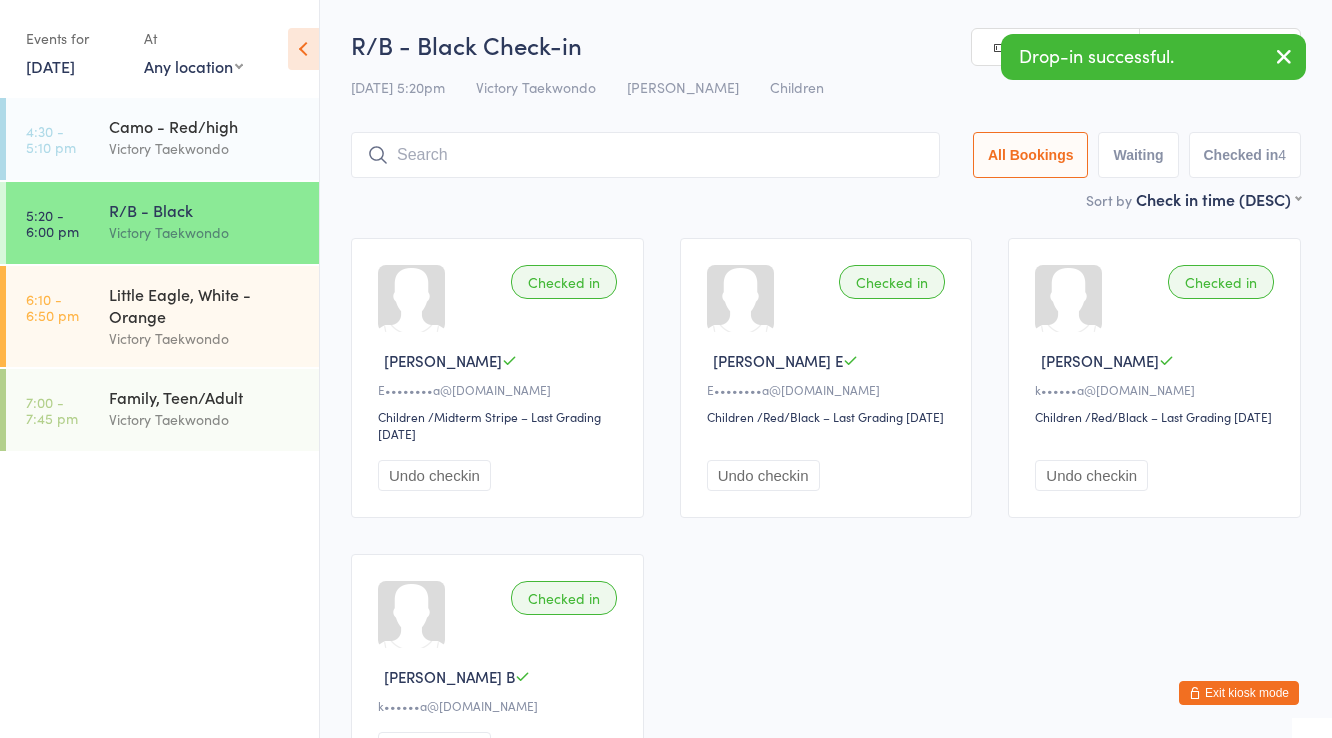 click on "Sort by   Check in time (DESC) First name (ASC) First name (DESC) Last name (ASC) Last name (DESC) Check in time (ASC) Check in time (DESC) Rank (ASC) Rank (DESC)" at bounding box center [826, 199] 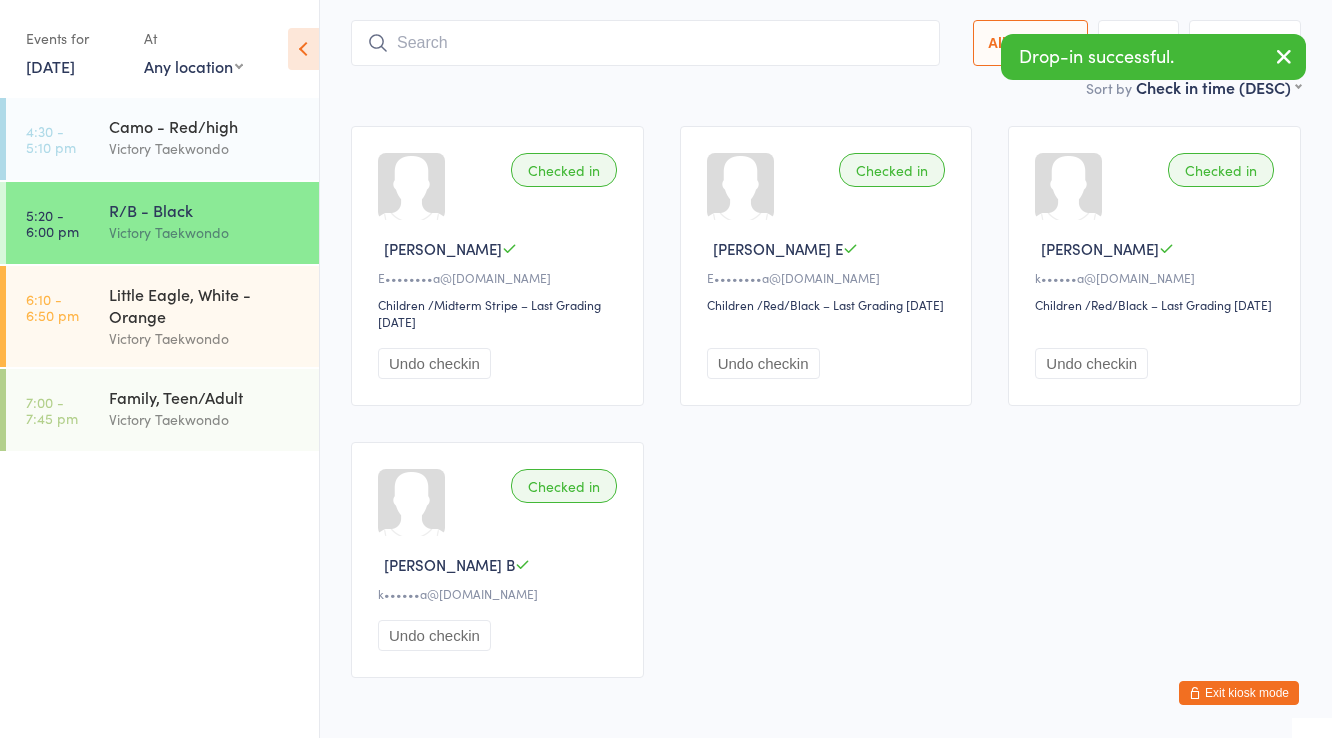 scroll, scrollTop: 132, scrollLeft: 0, axis: vertical 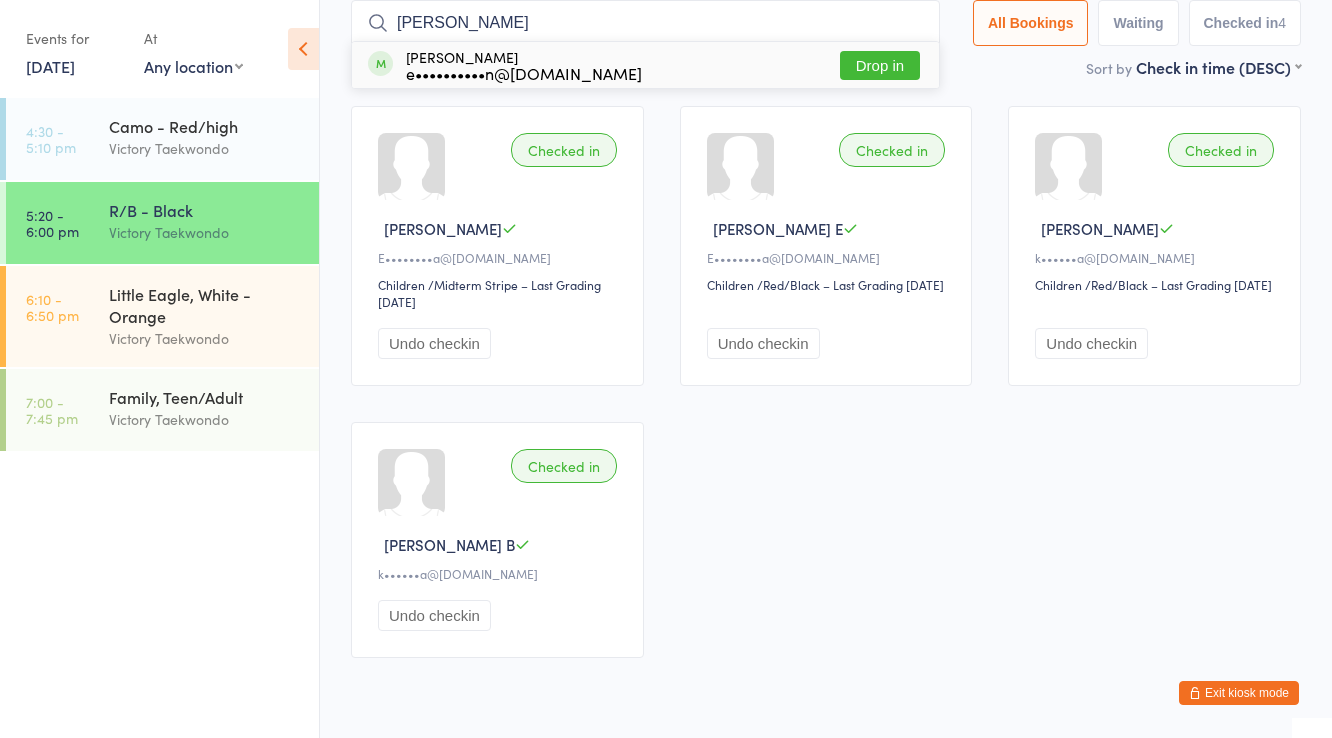 type on "[PERSON_NAME]" 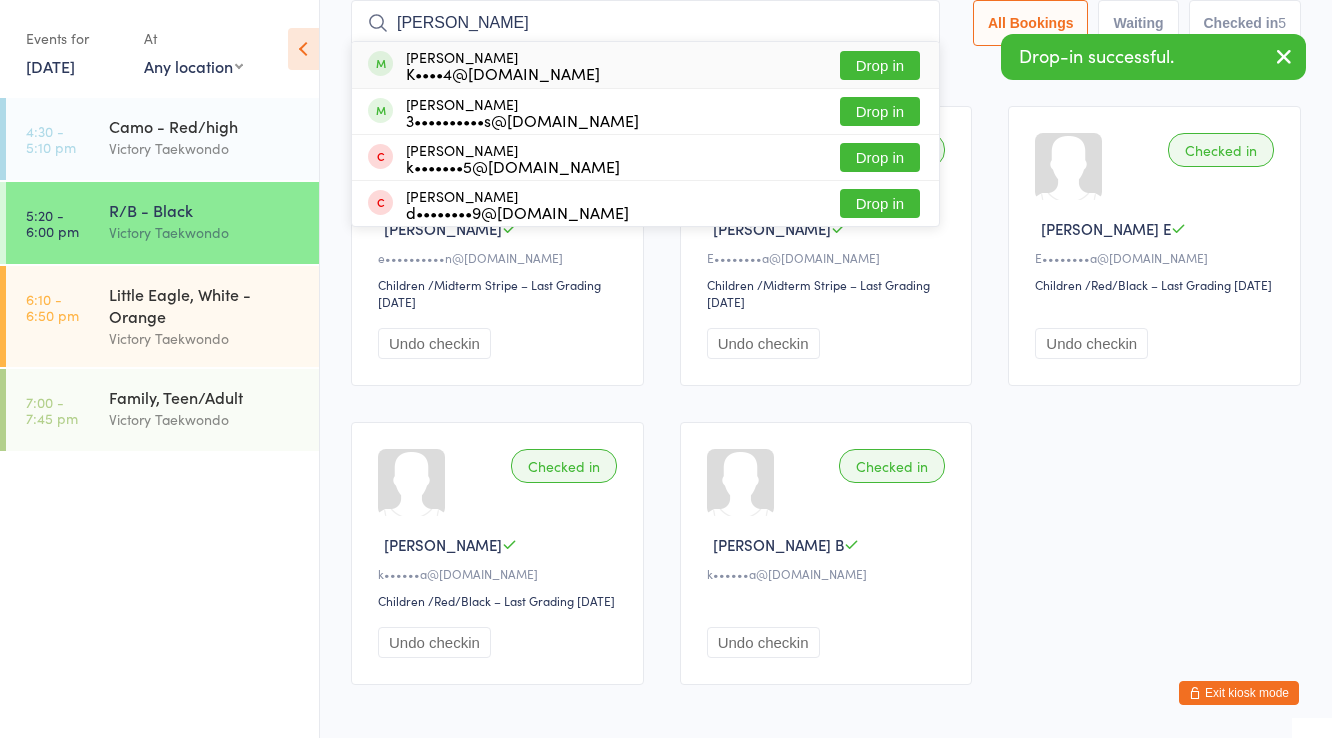 type on "[PERSON_NAME]" 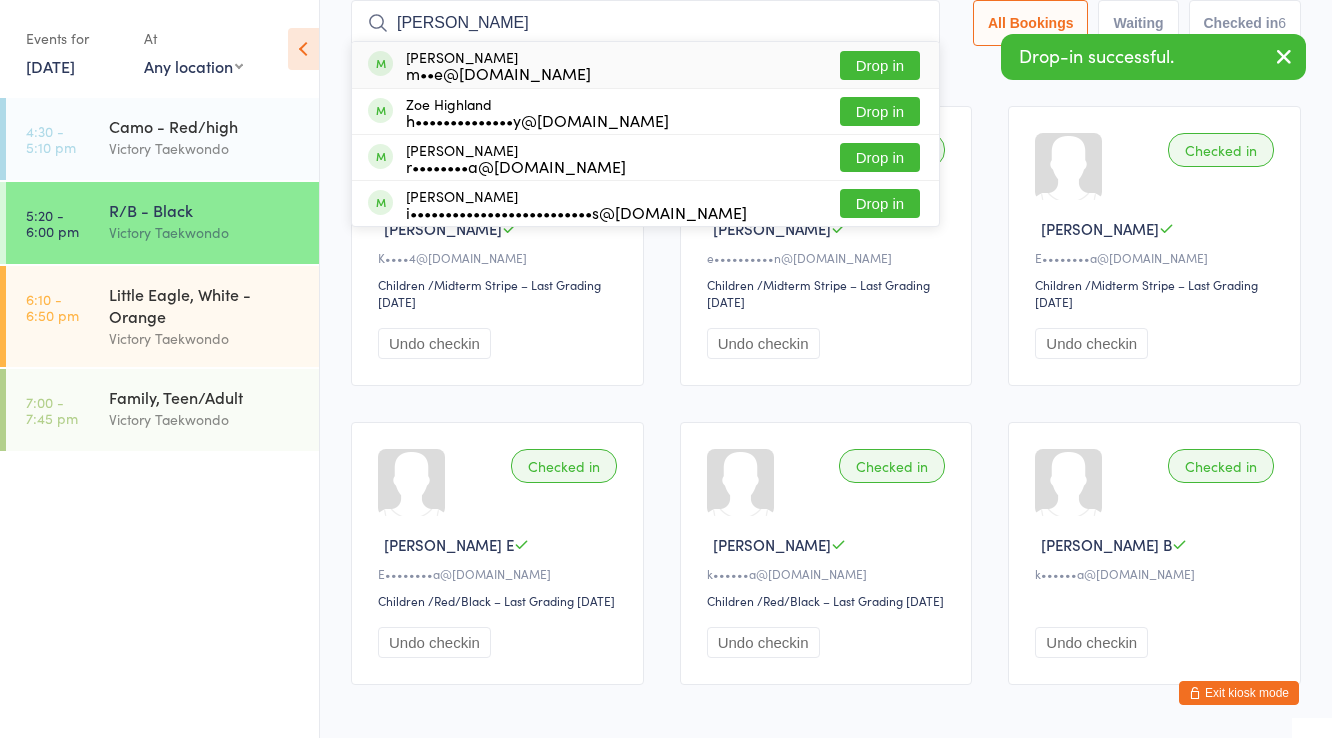 type on "[PERSON_NAME]" 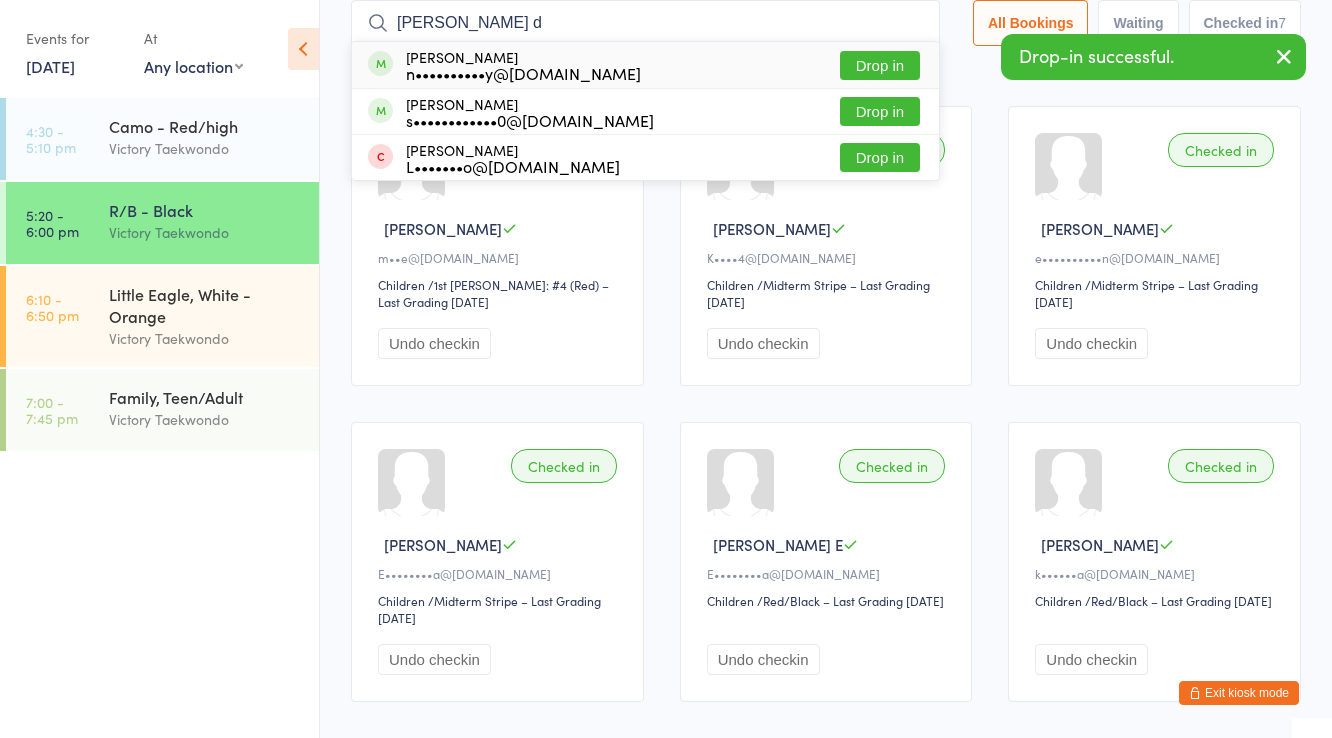 type on "[PERSON_NAME] d" 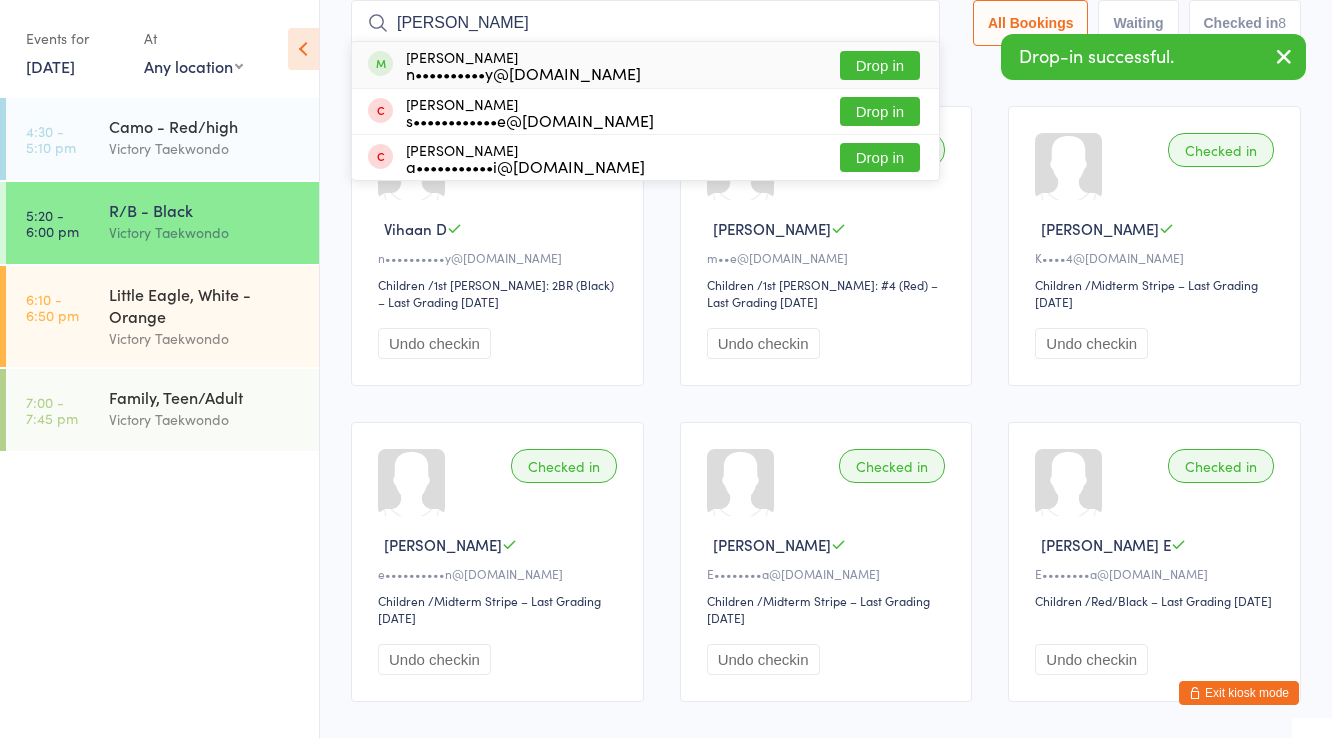 type on "[PERSON_NAME]" 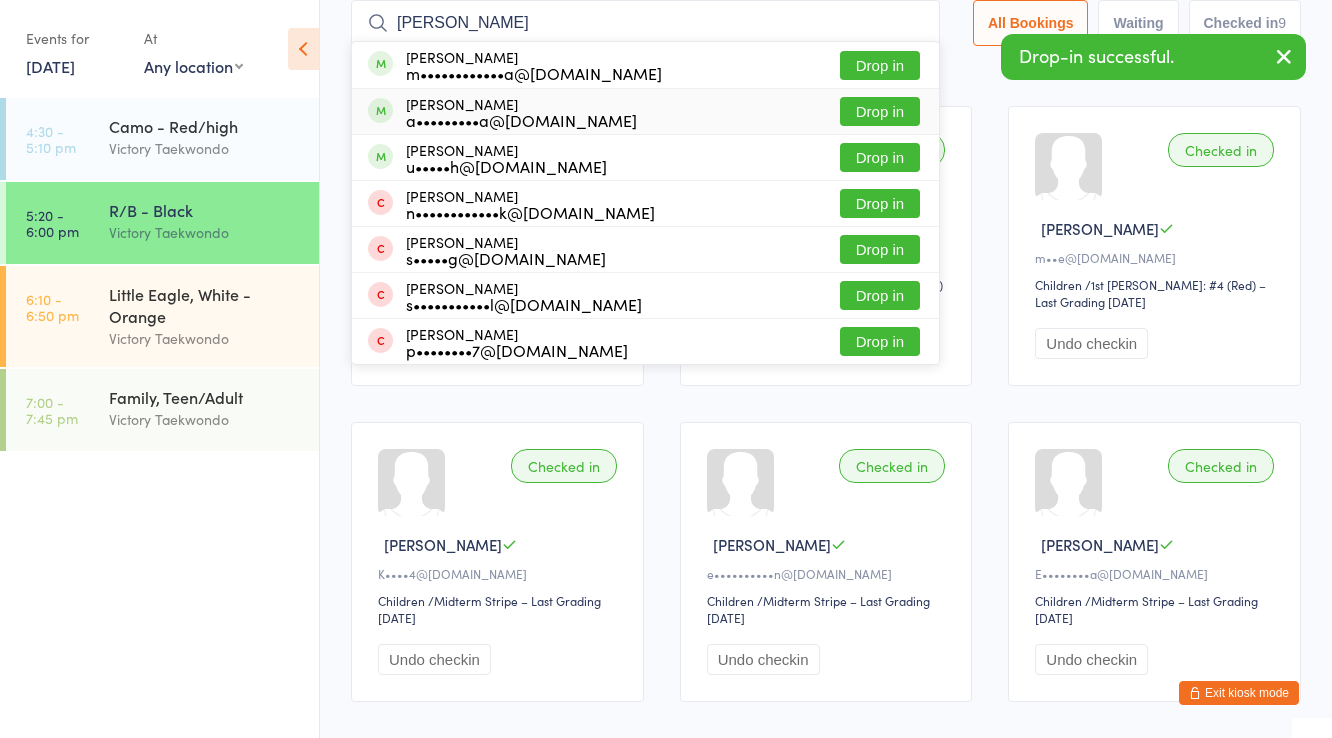 type on "[PERSON_NAME]" 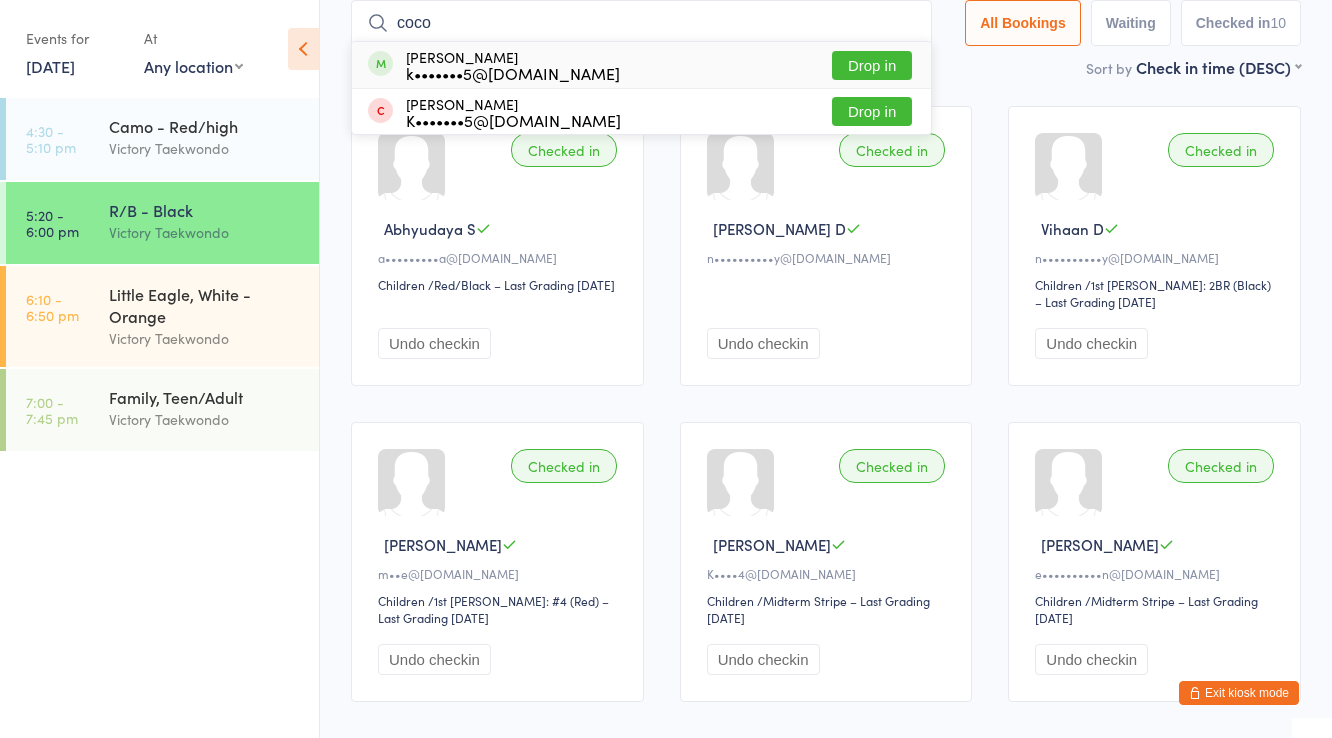 type on "coco" 